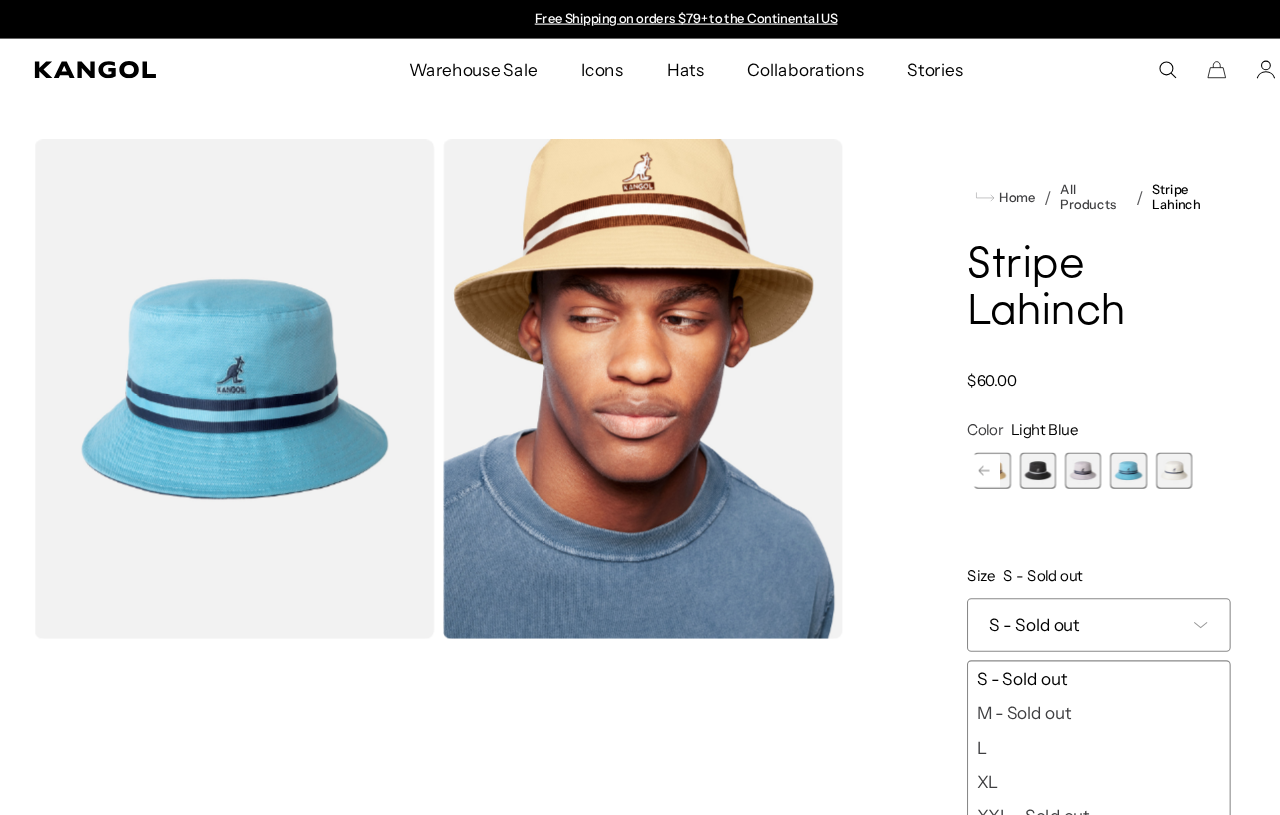 scroll, scrollTop: 0, scrollLeft: 0, axis: both 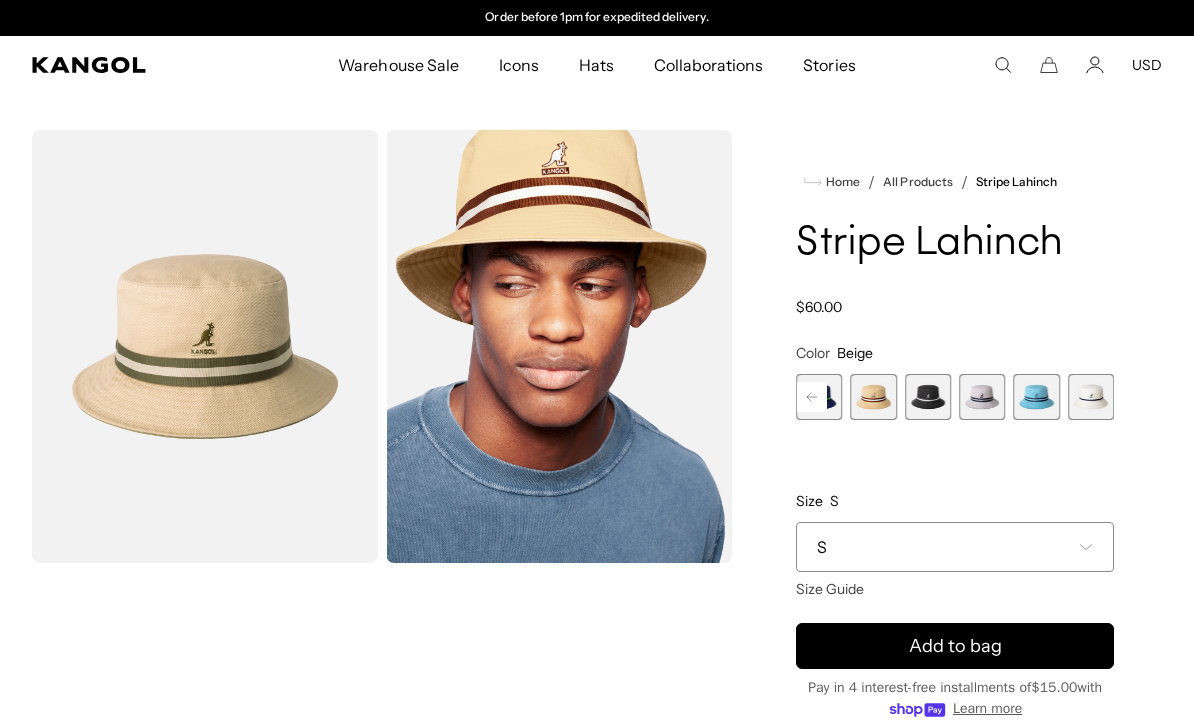 click at bounding box center [1036, 397] 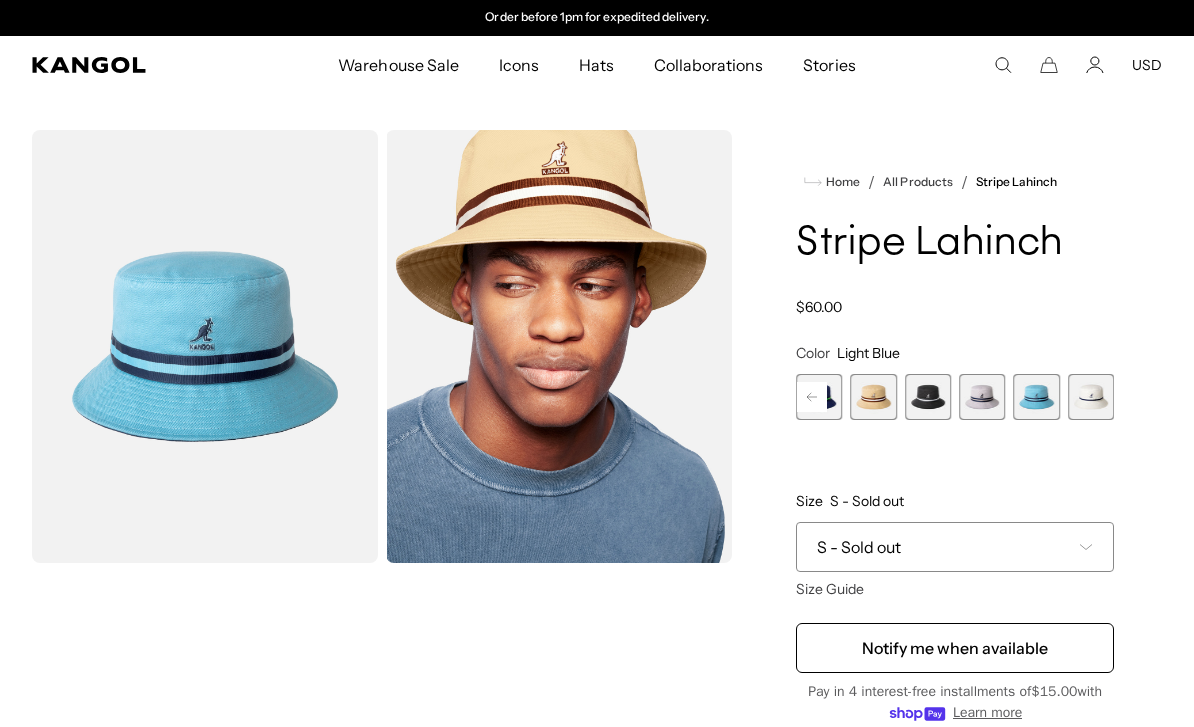 scroll, scrollTop: 0, scrollLeft: 0, axis: both 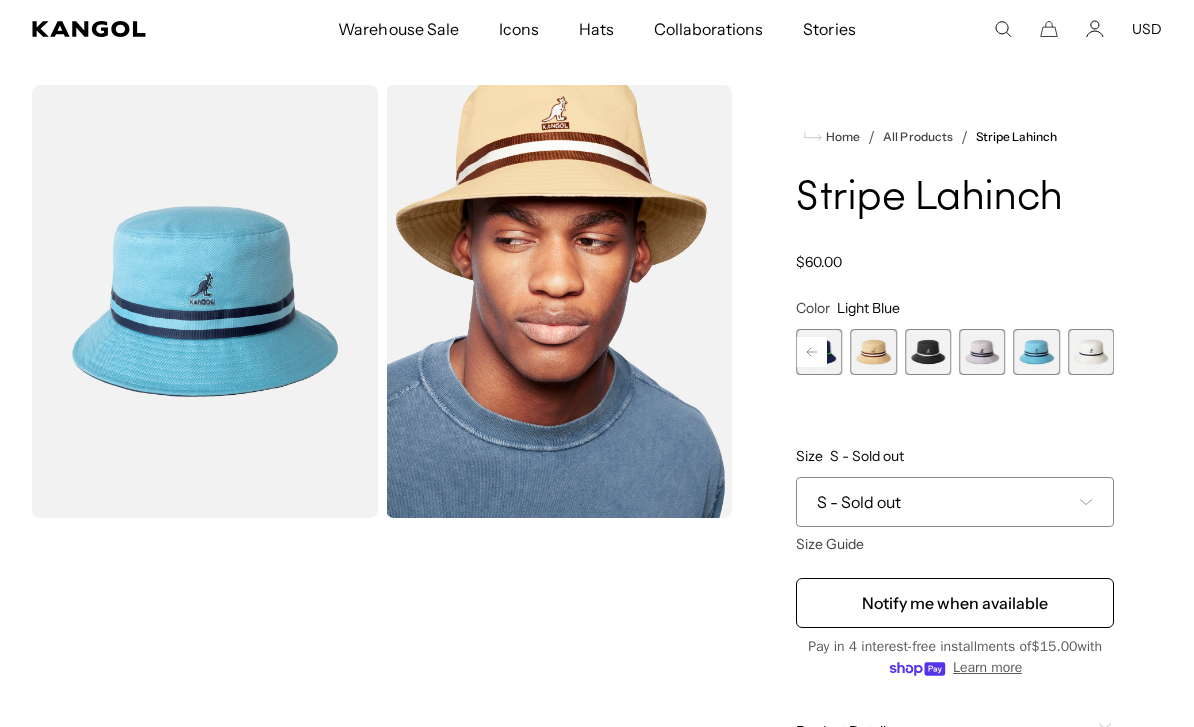 click 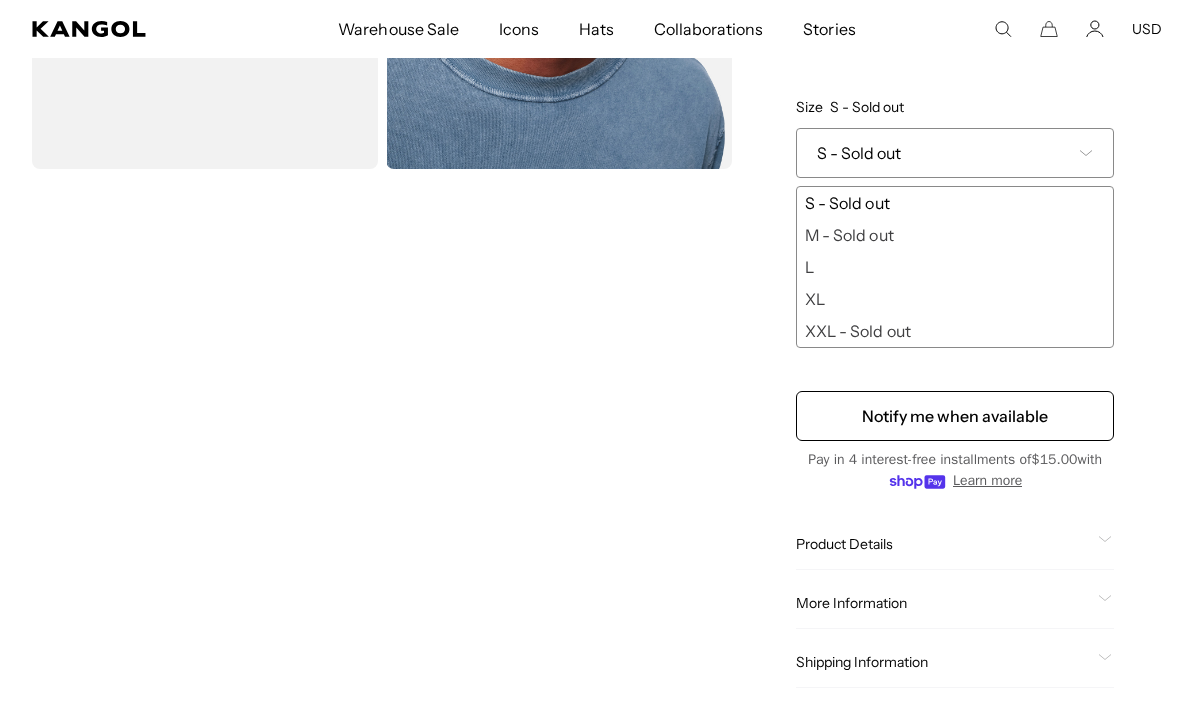 scroll, scrollTop: 404, scrollLeft: 0, axis: vertical 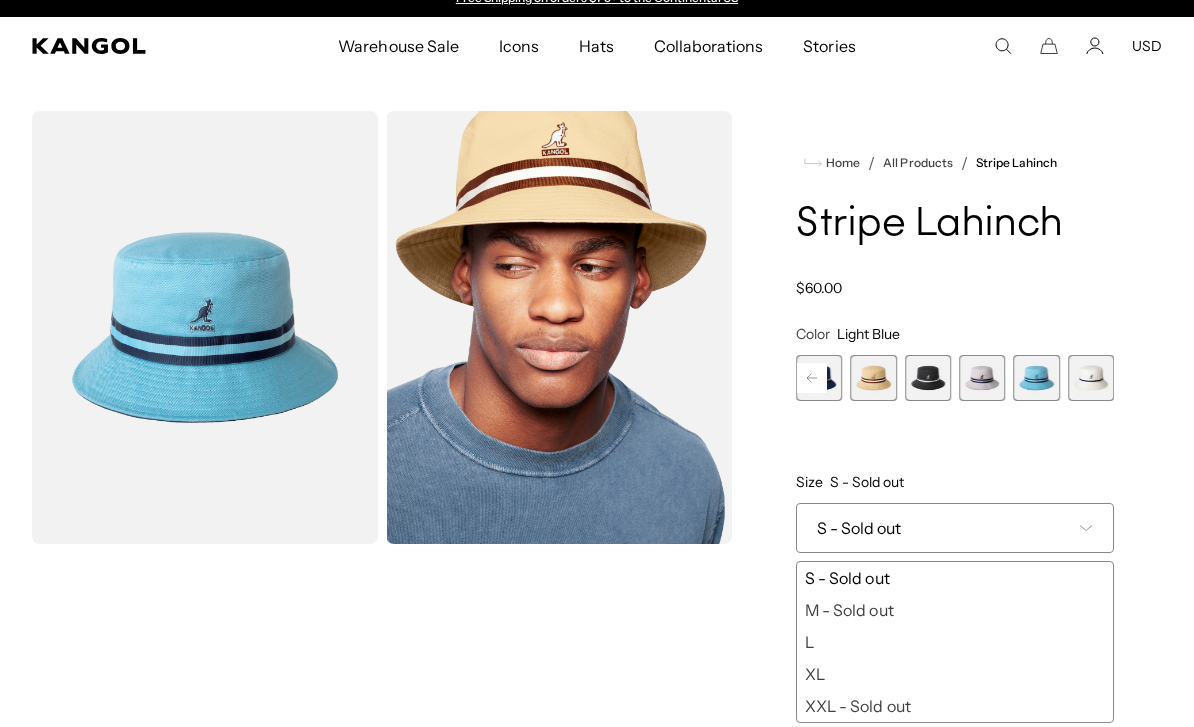 click on "Stripe Lahinch
Regular price
$60.00
Regular price
Sale price
$60.00" at bounding box center (955, 250) 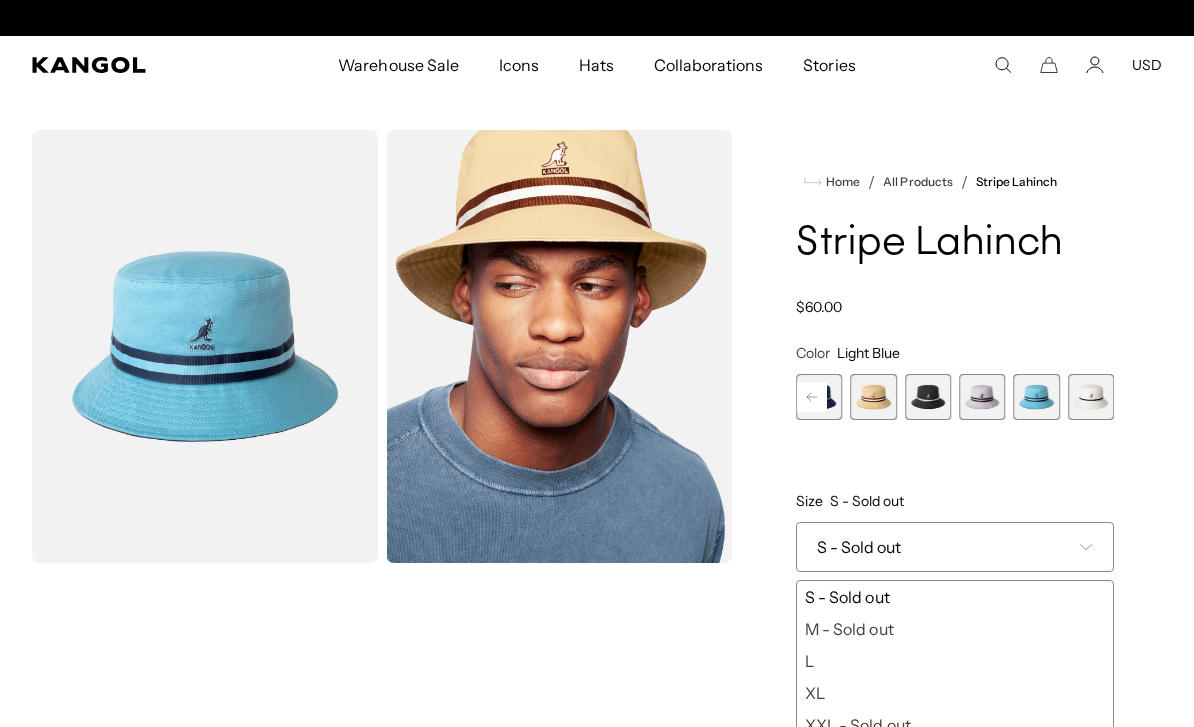 scroll, scrollTop: 0, scrollLeft: 412, axis: horizontal 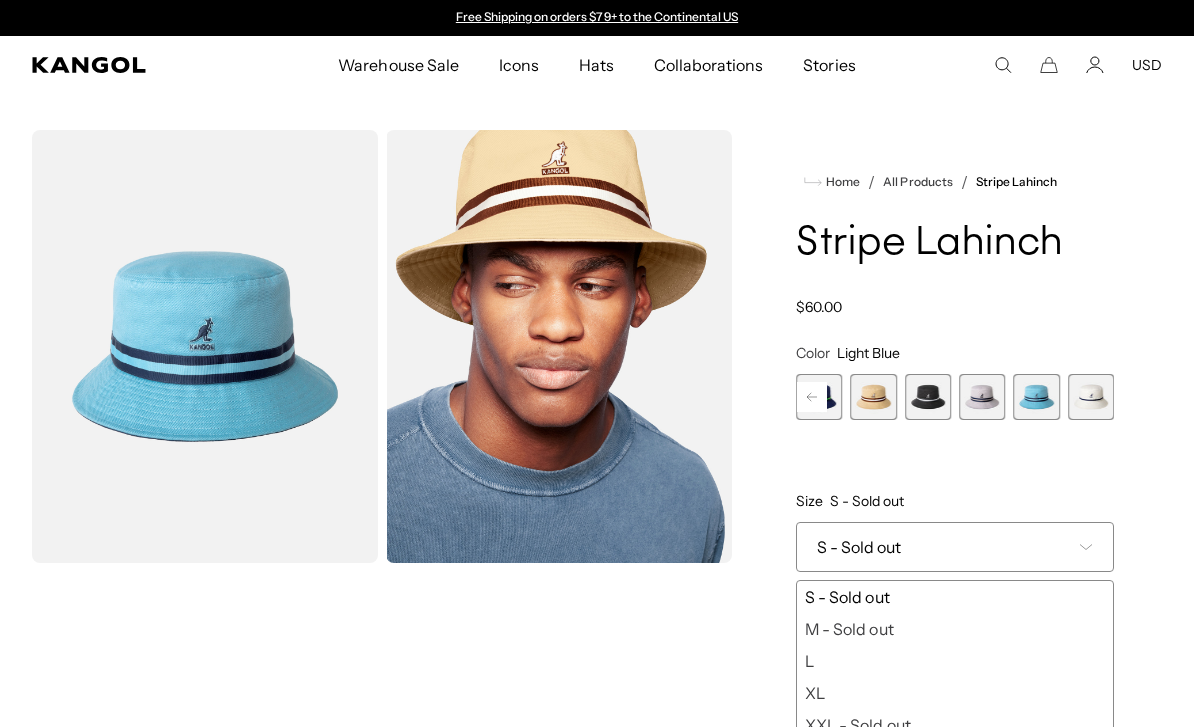 click at bounding box center (205, 346) 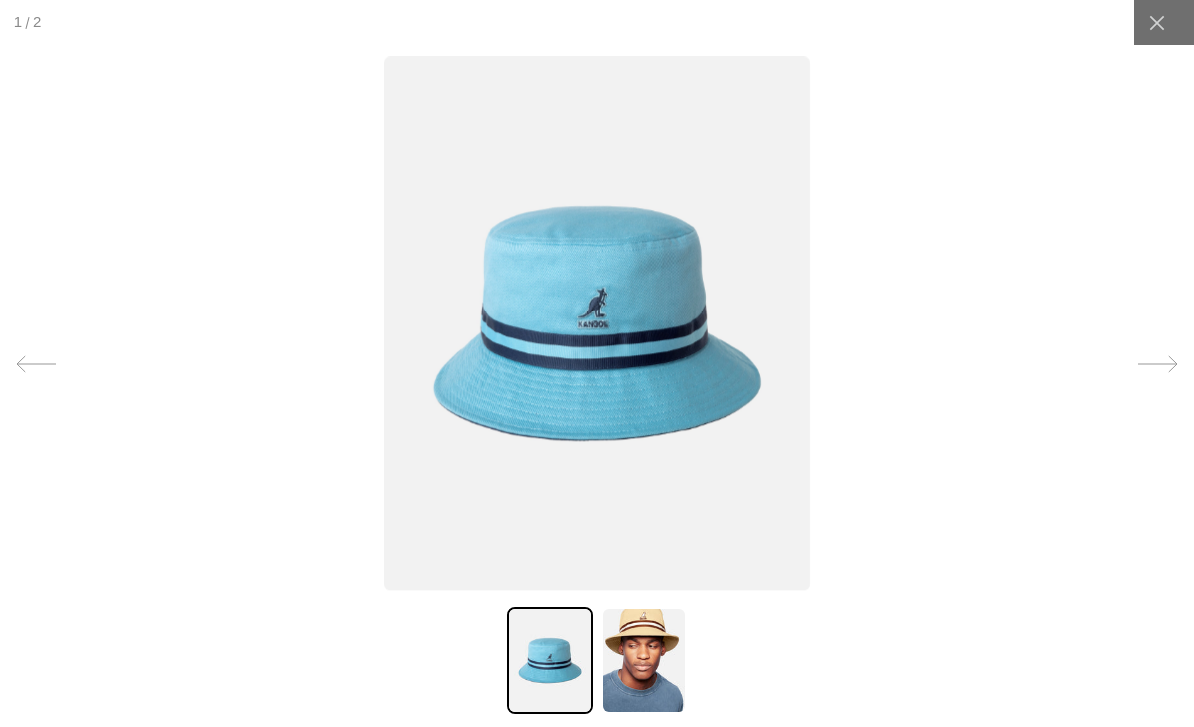 scroll, scrollTop: 0, scrollLeft: 412, axis: horizontal 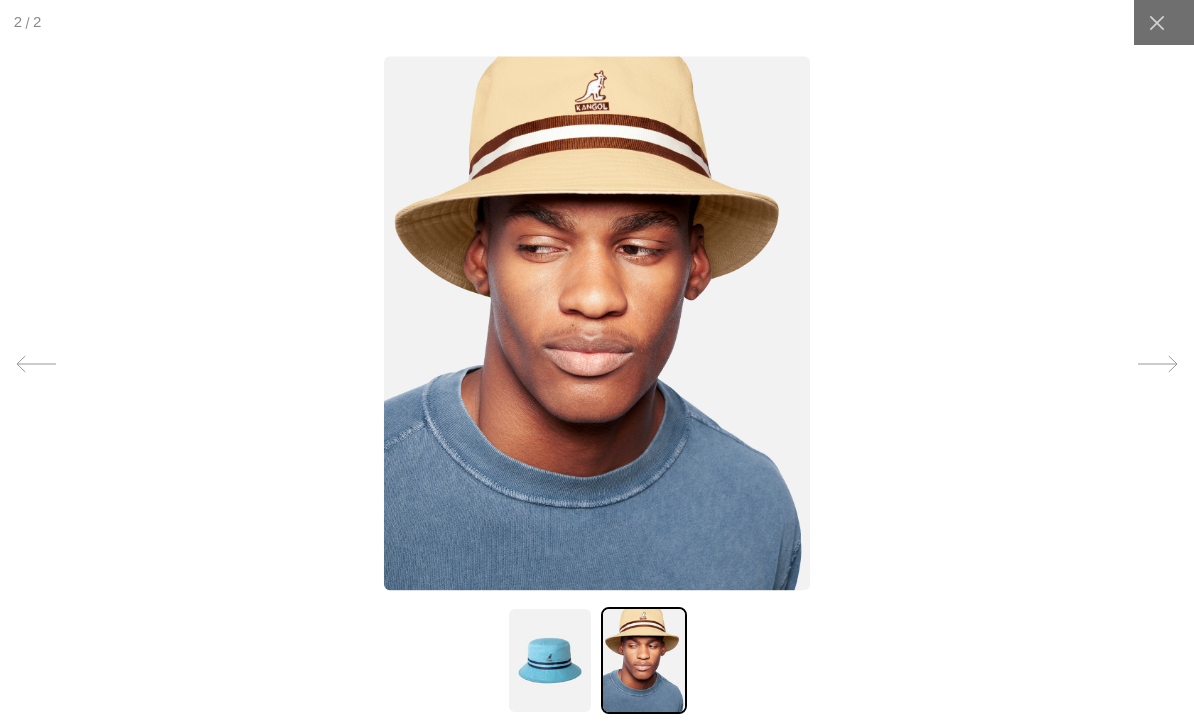 click 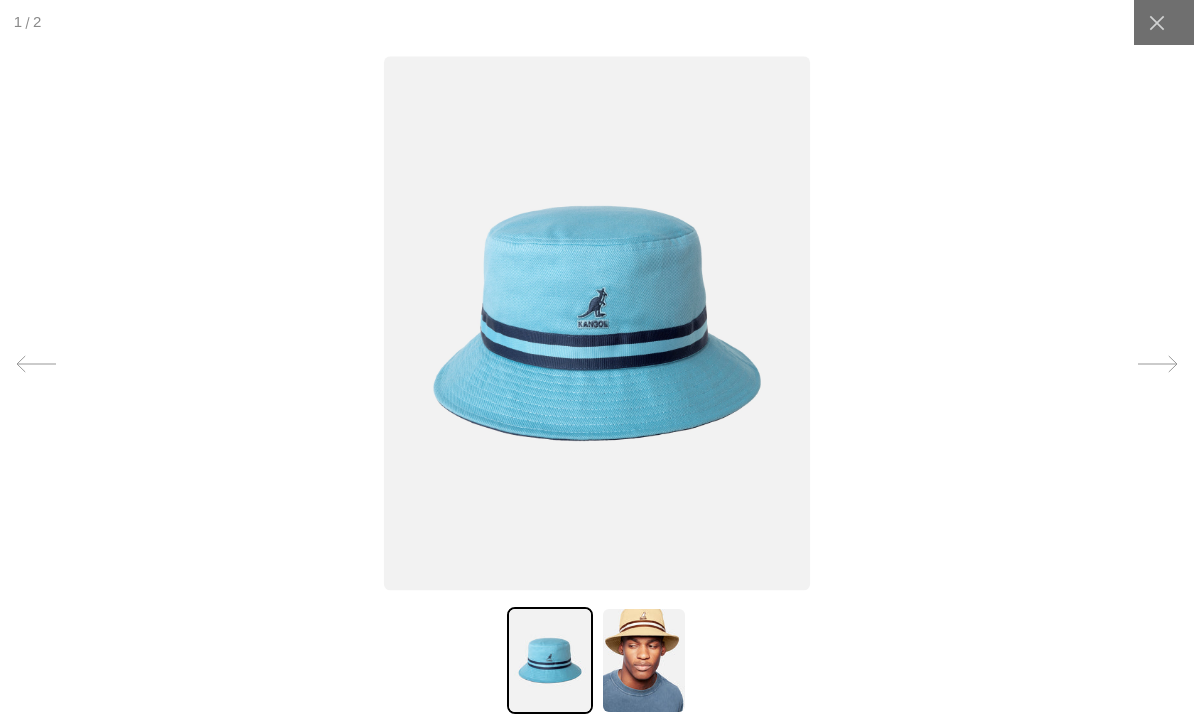 click 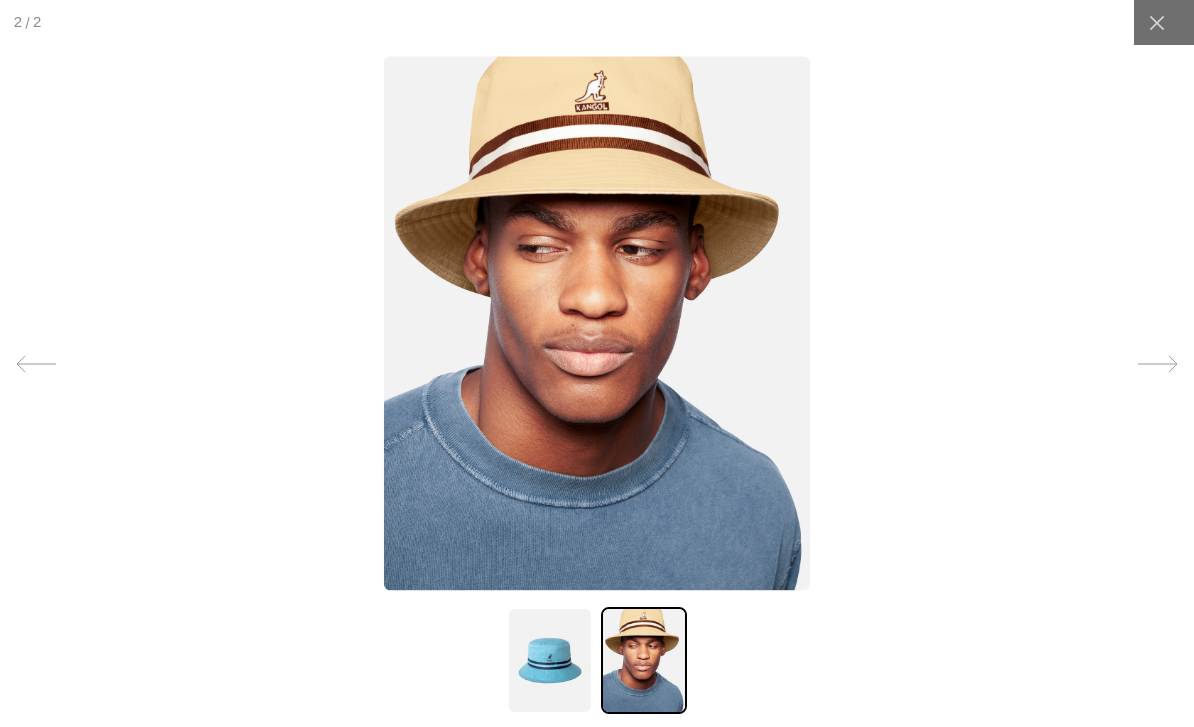 scroll, scrollTop: 0, scrollLeft: 412, axis: horizontal 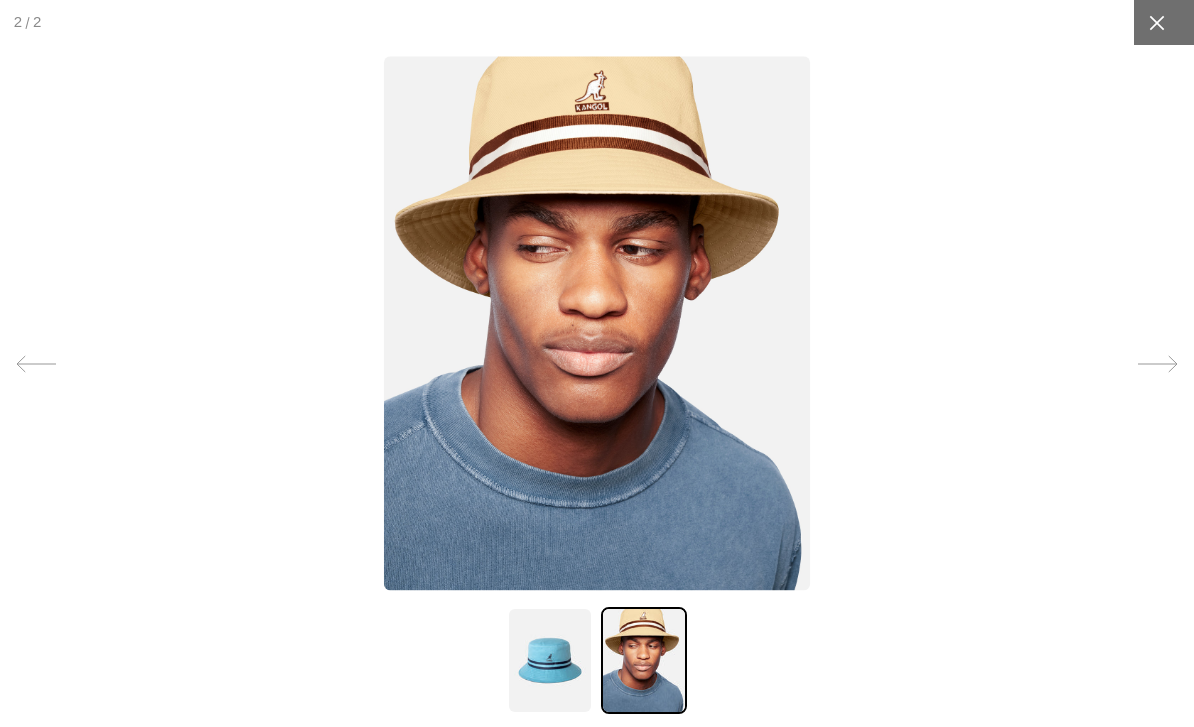 click at bounding box center (1156, 22) 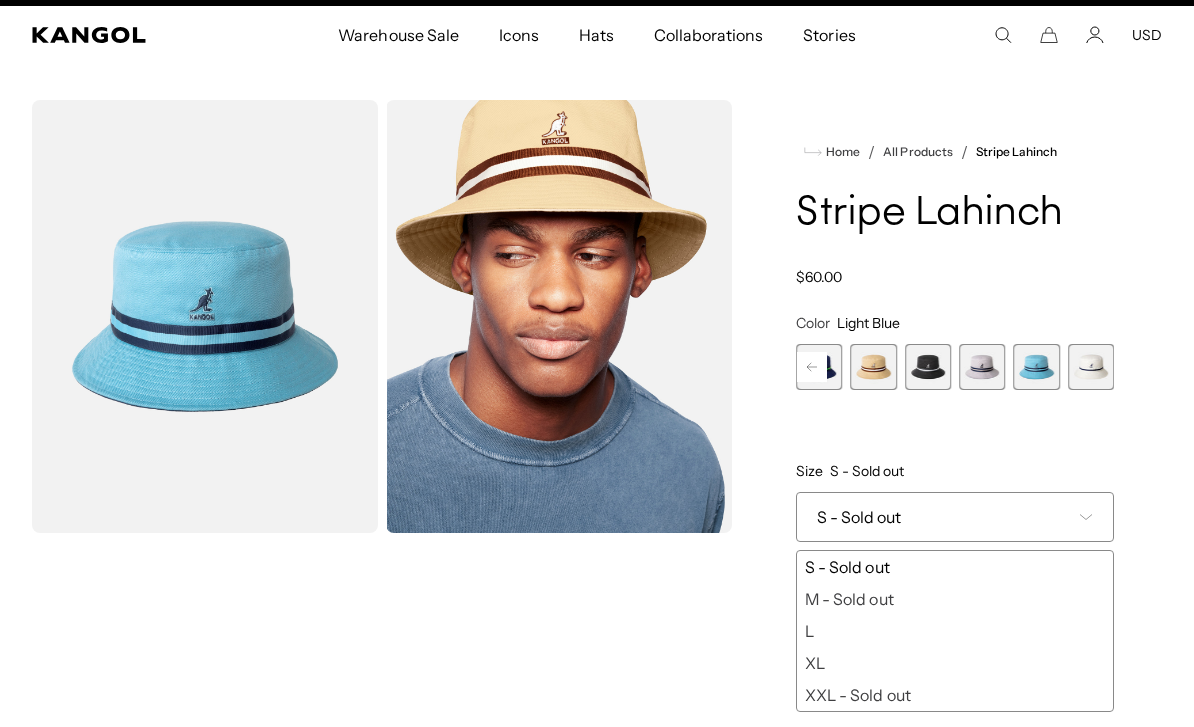 scroll, scrollTop: 50, scrollLeft: 0, axis: vertical 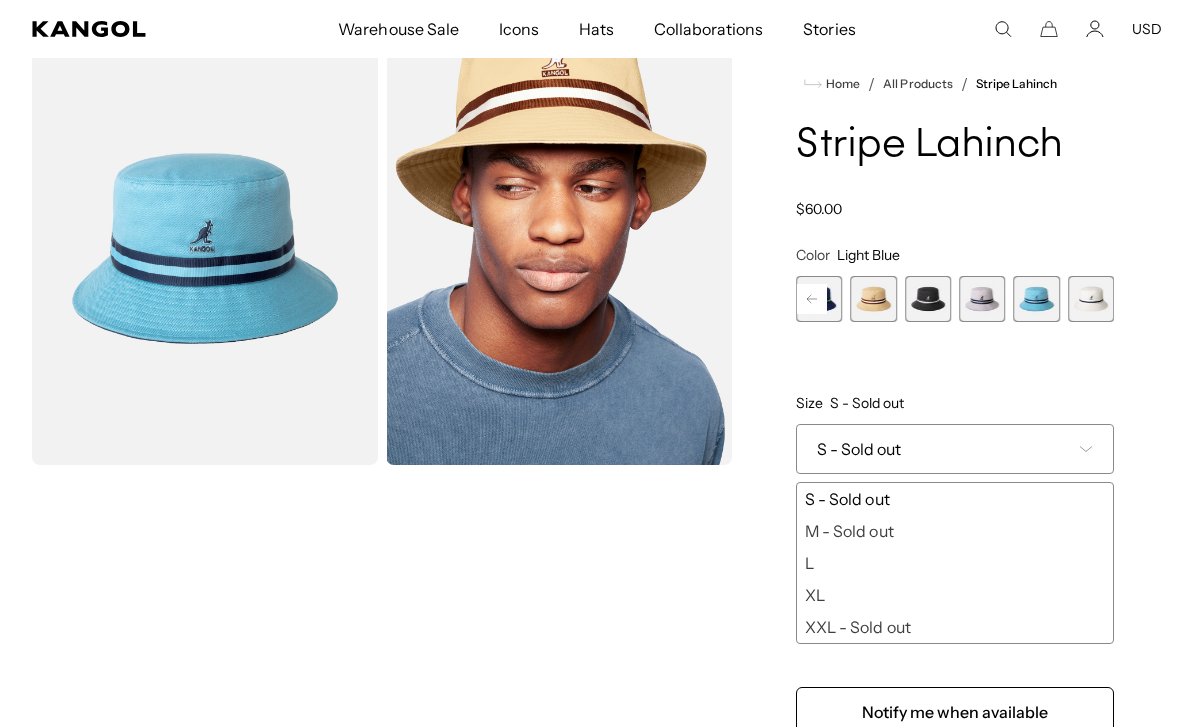 click on "L" at bounding box center [955, 563] 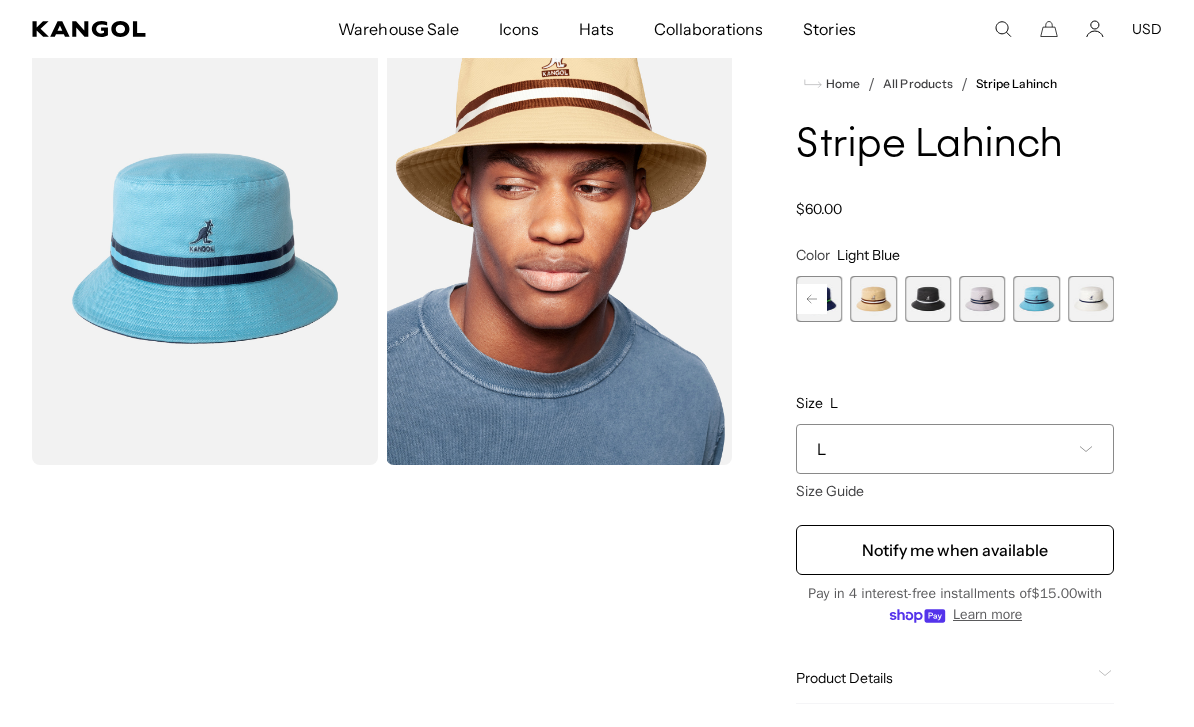 scroll, scrollTop: 209, scrollLeft: 0, axis: vertical 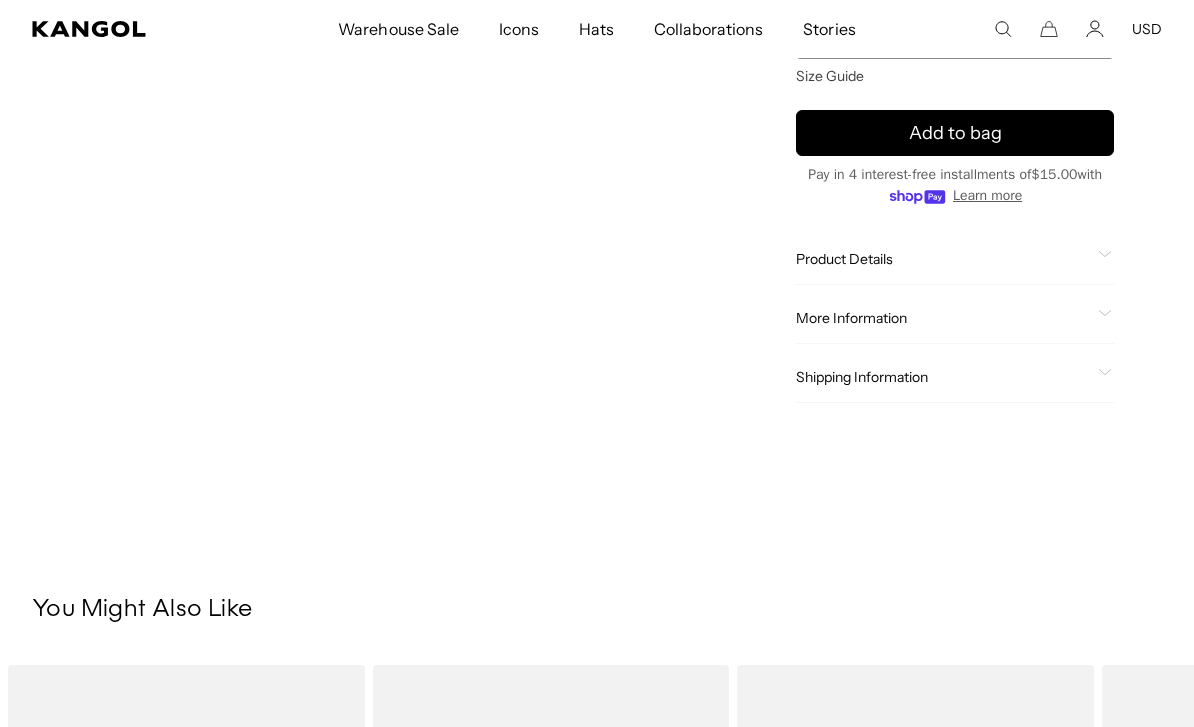 click 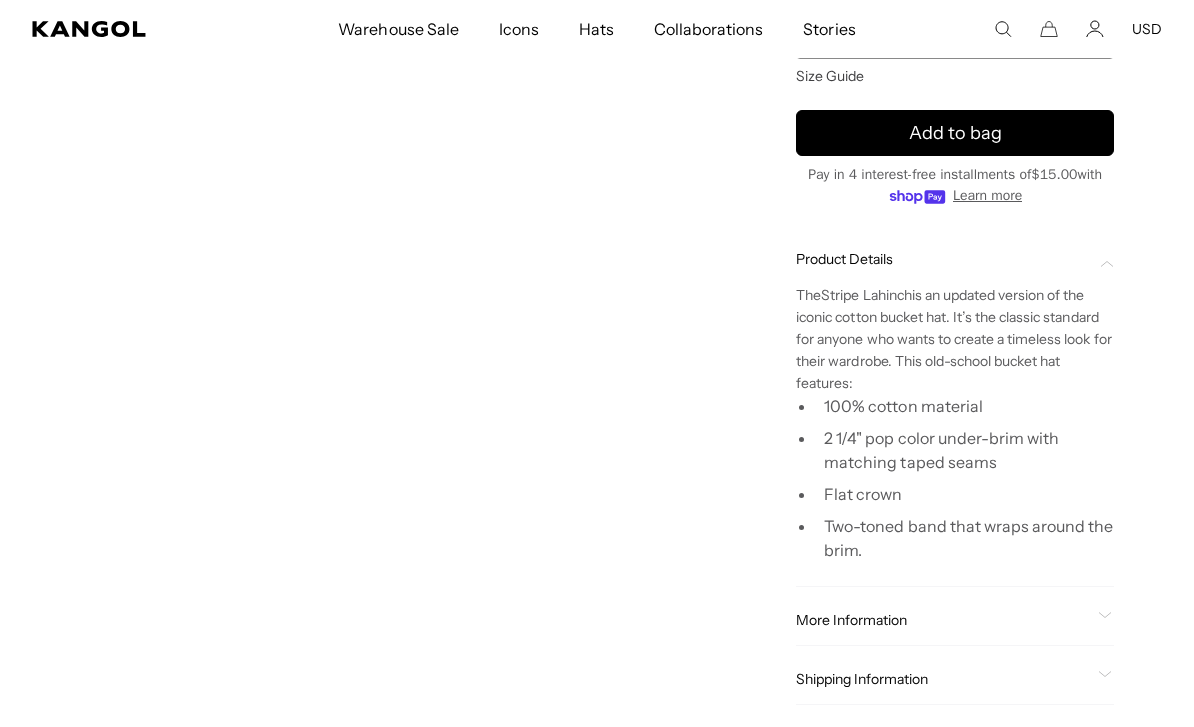 scroll, scrollTop: 0, scrollLeft: 412, axis: horizontal 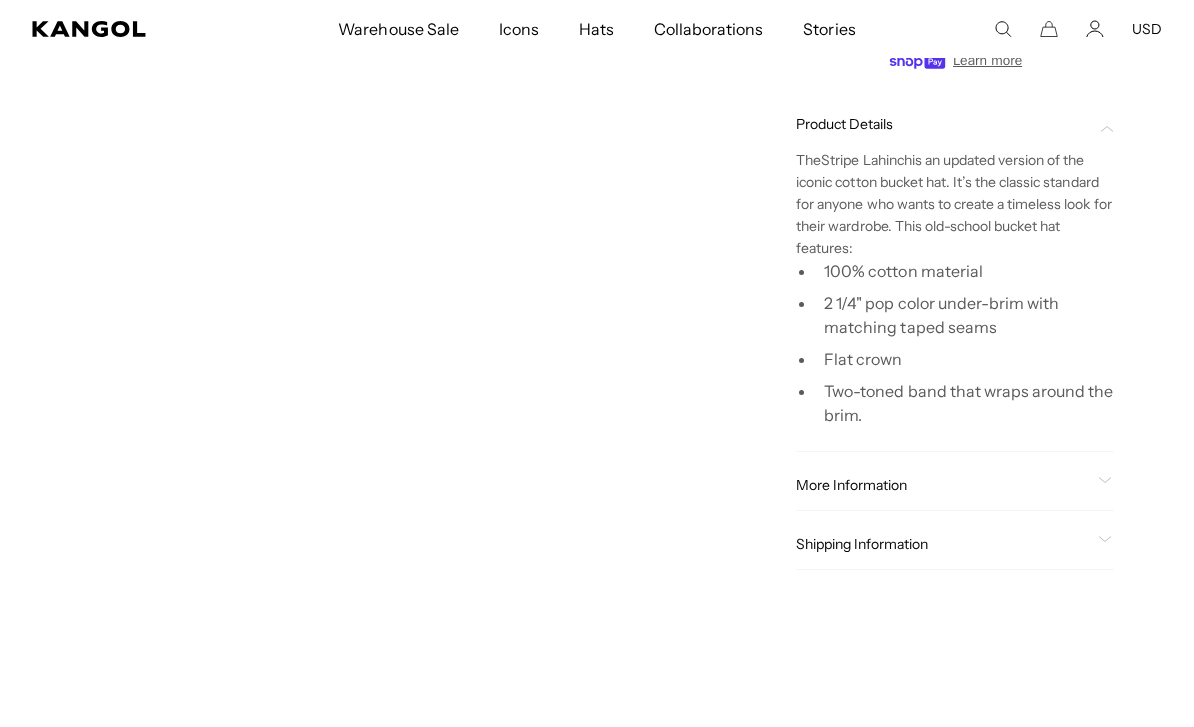 click 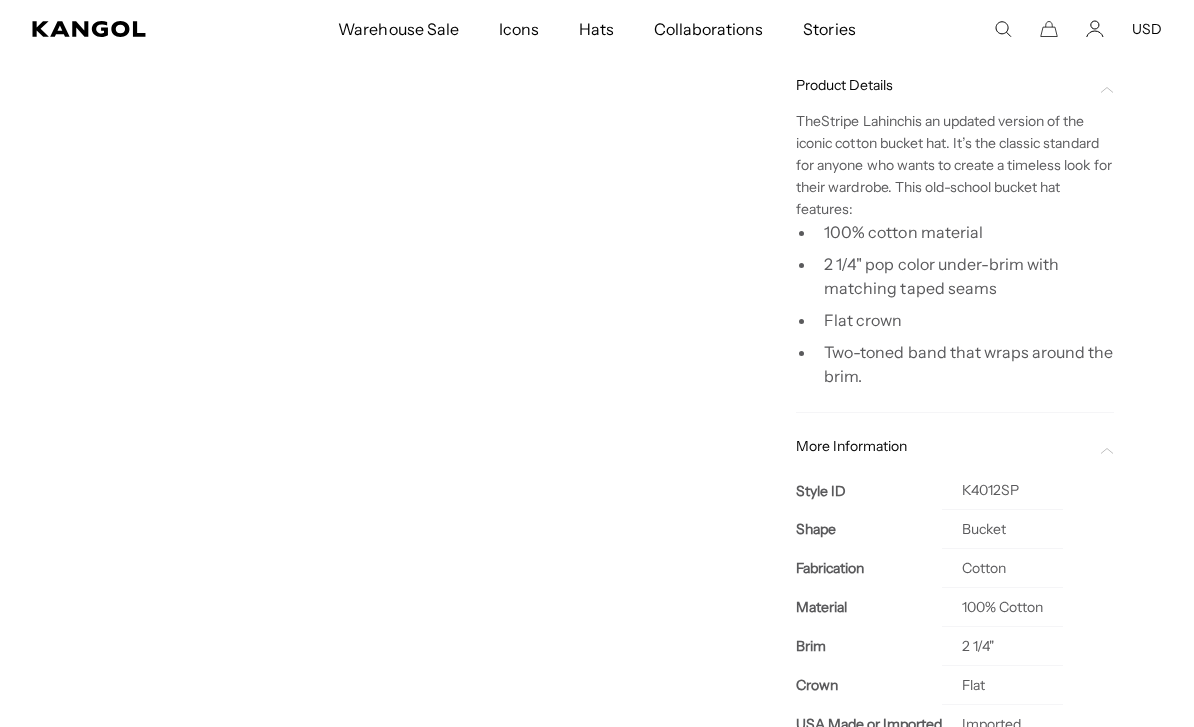 scroll, scrollTop: 696, scrollLeft: 0, axis: vertical 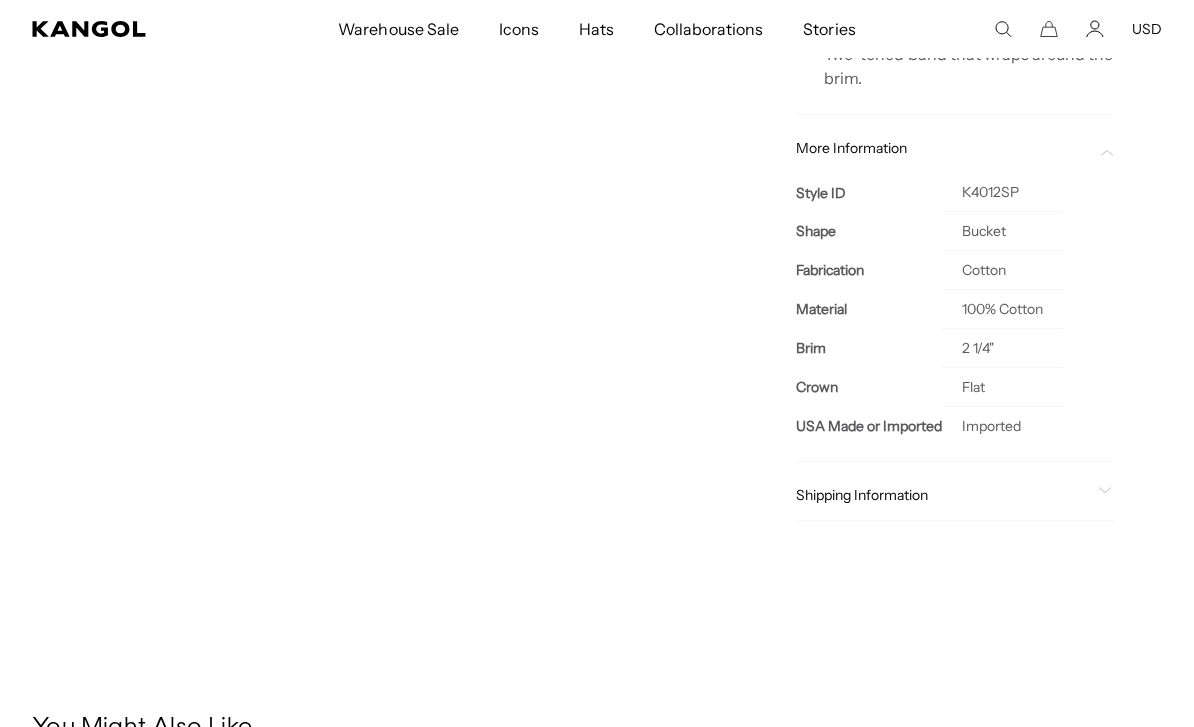 click on "Shipping Information" 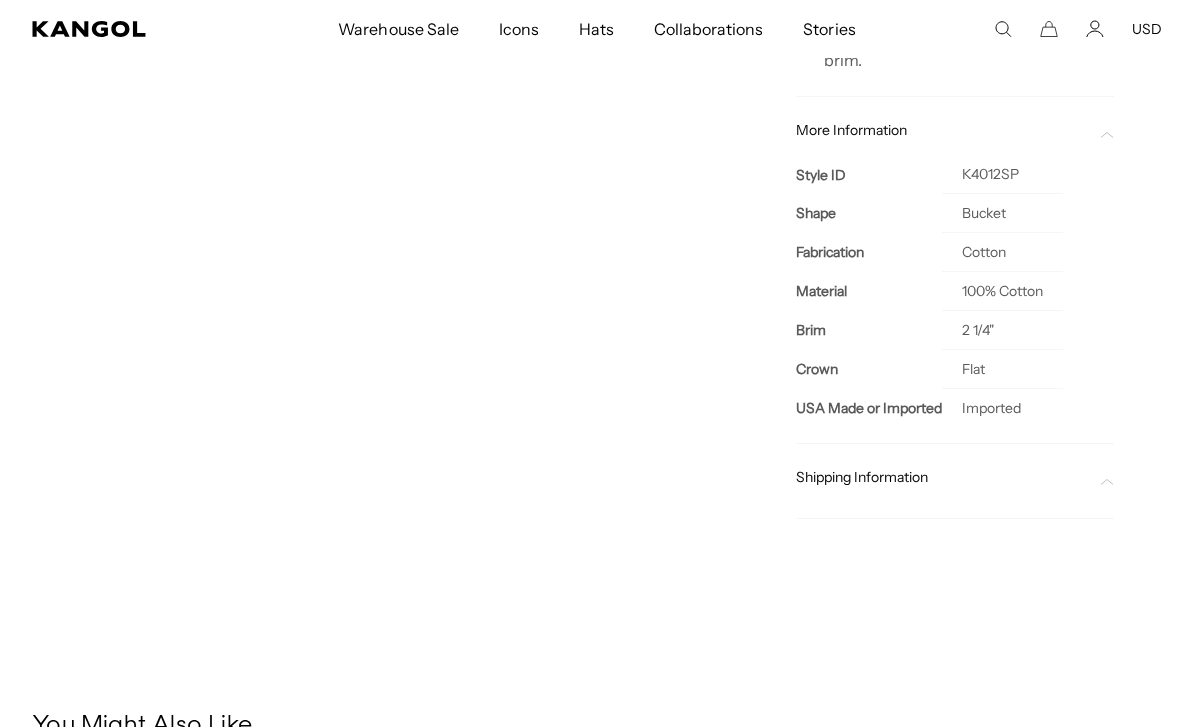 scroll, scrollTop: 1071, scrollLeft: 0, axis: vertical 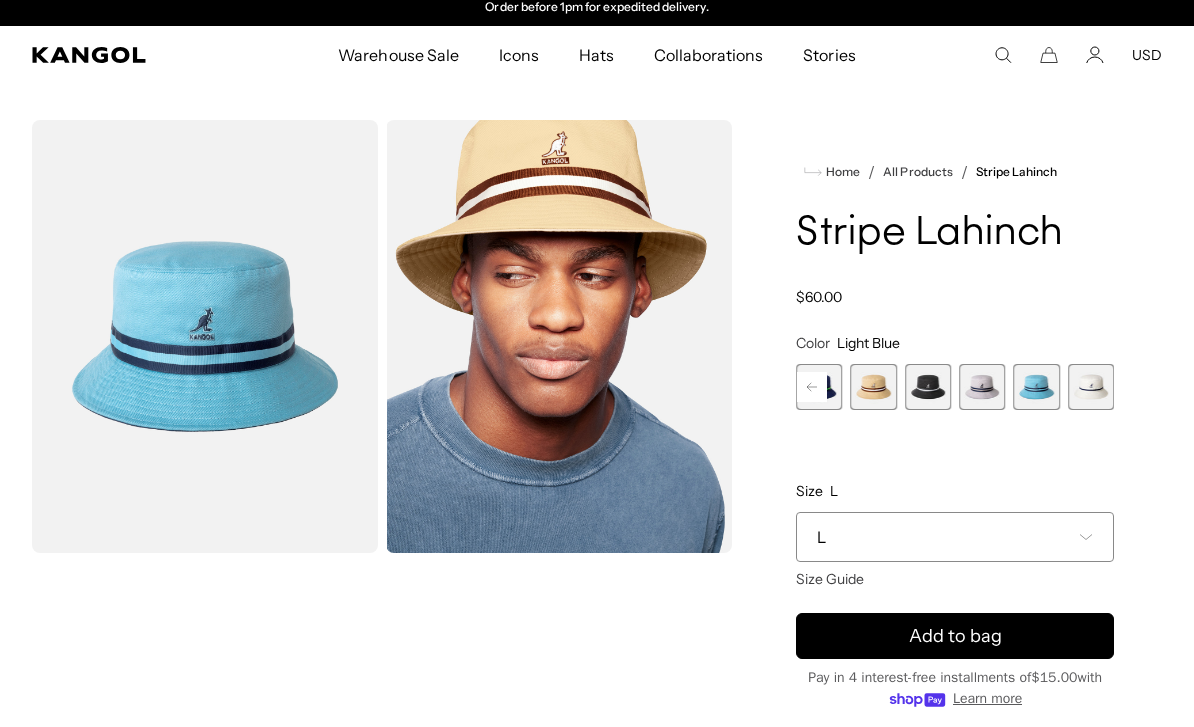 click at bounding box center [928, 387] 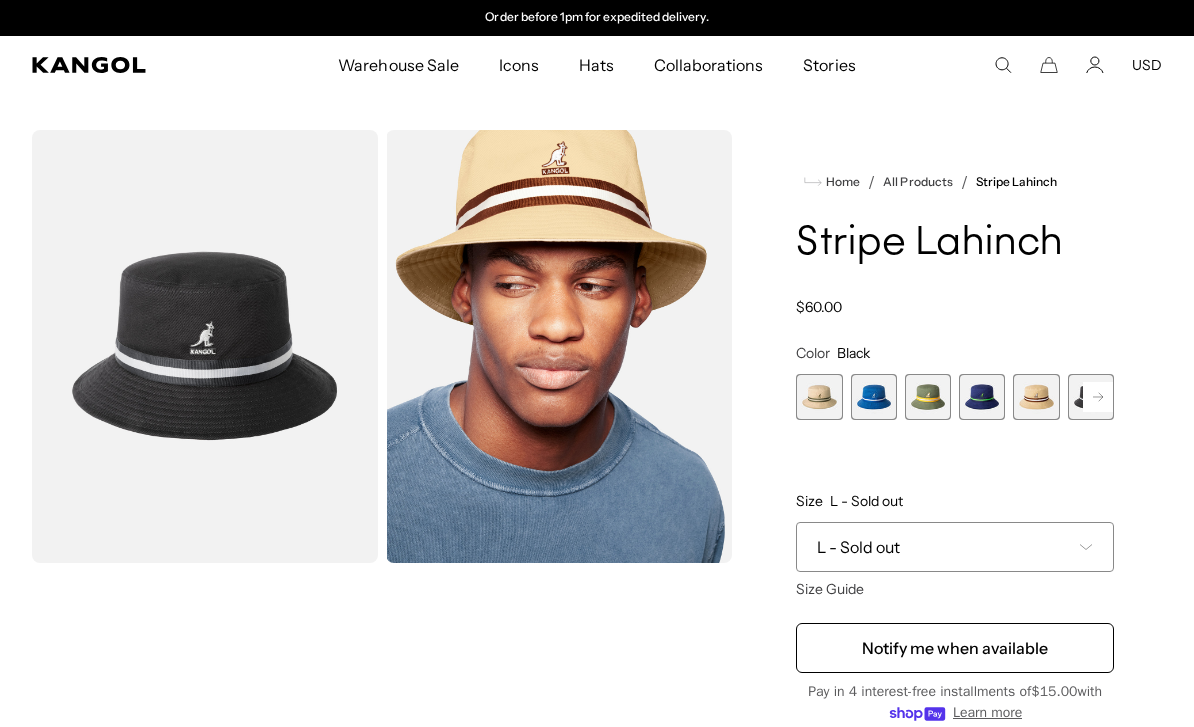 click at bounding box center (982, 397) 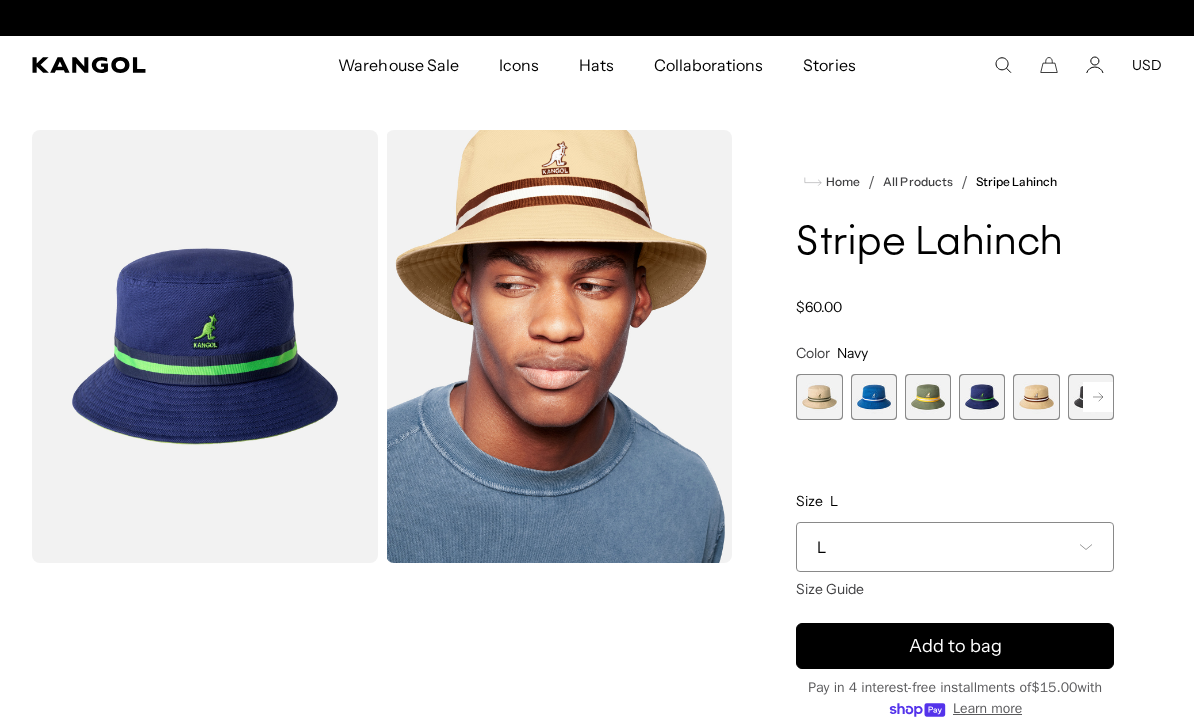 scroll, scrollTop: 0, scrollLeft: 412, axis: horizontal 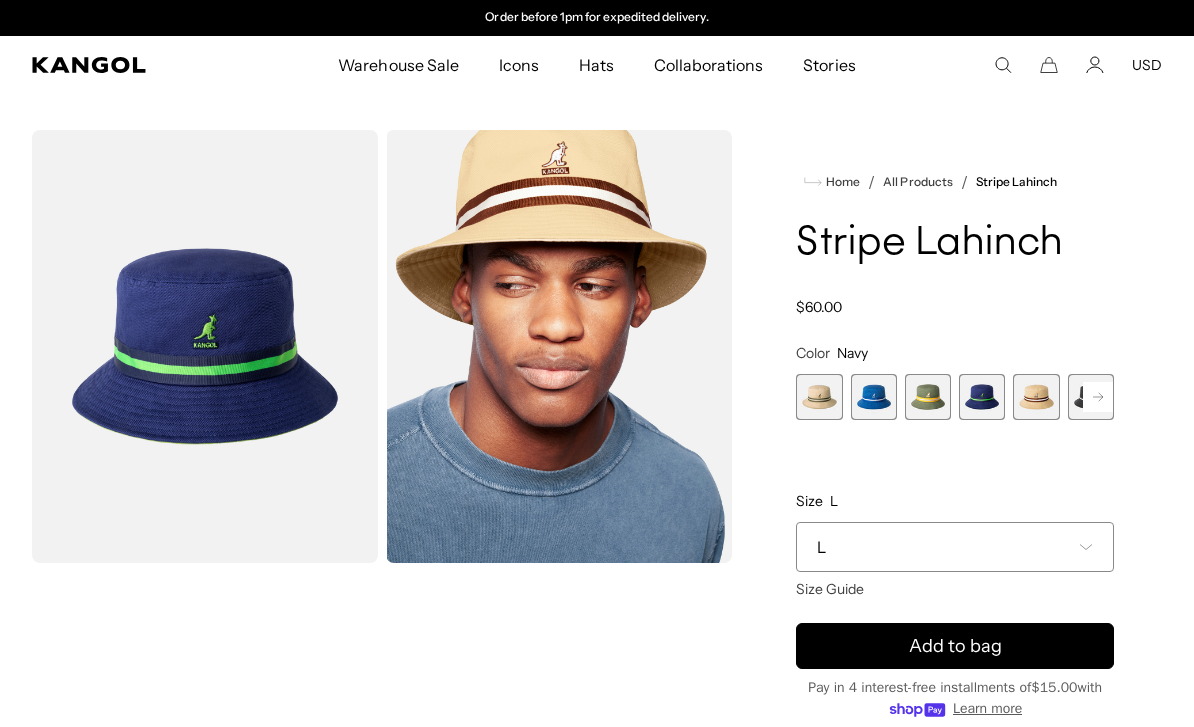 click 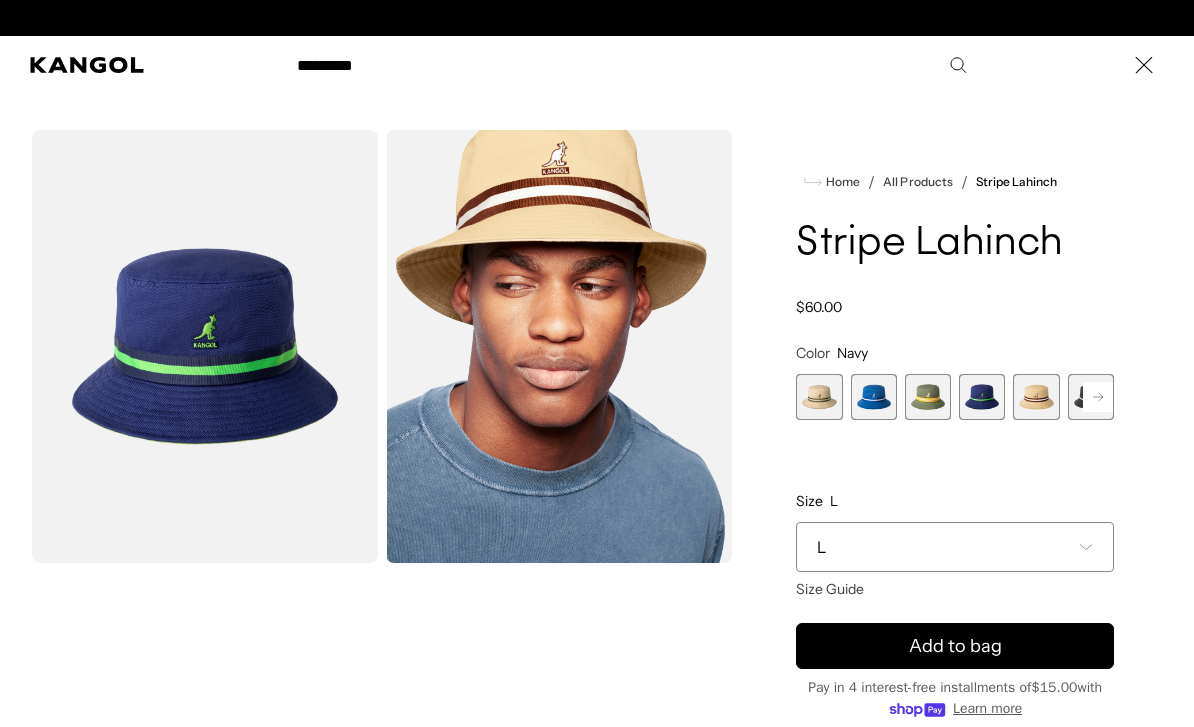 scroll, scrollTop: 0, scrollLeft: 412, axis: horizontal 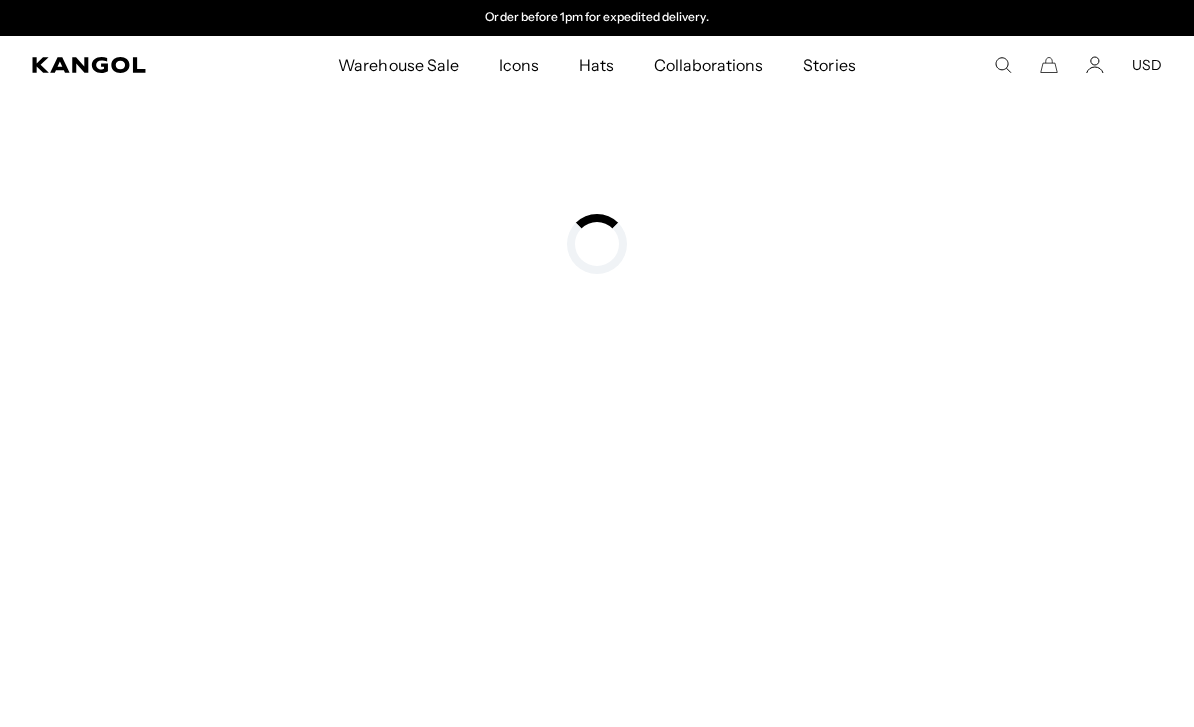 type on "**********" 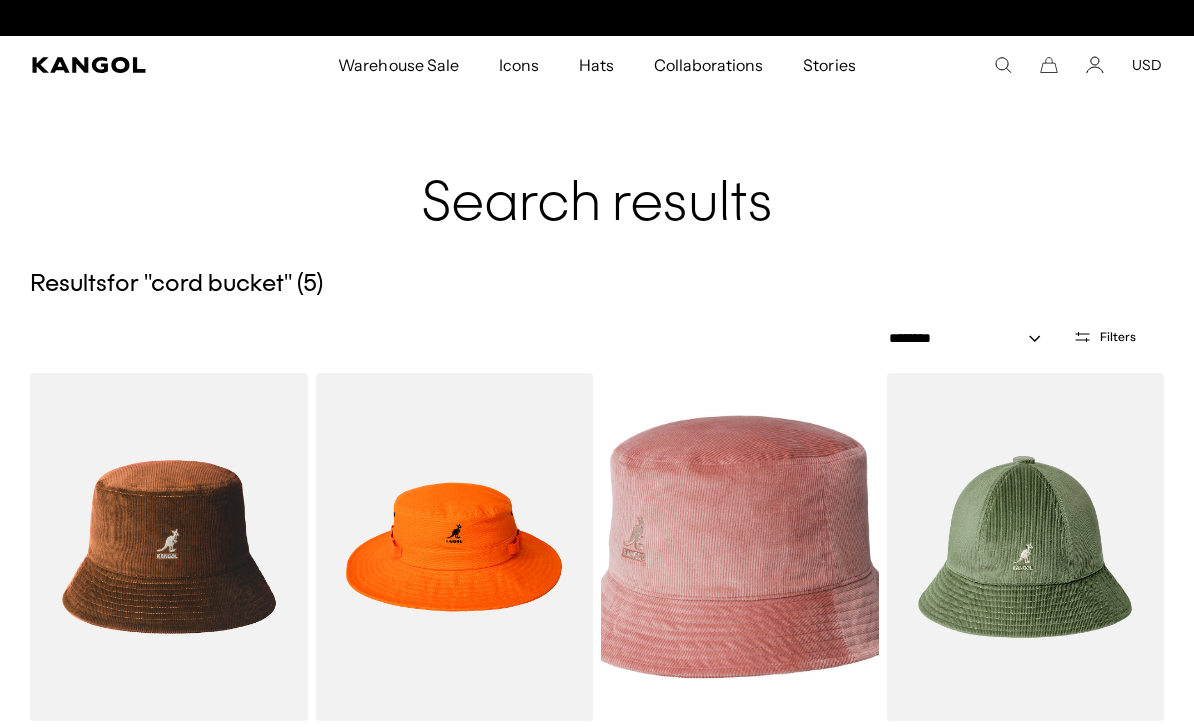 scroll, scrollTop: 0, scrollLeft: 0, axis: both 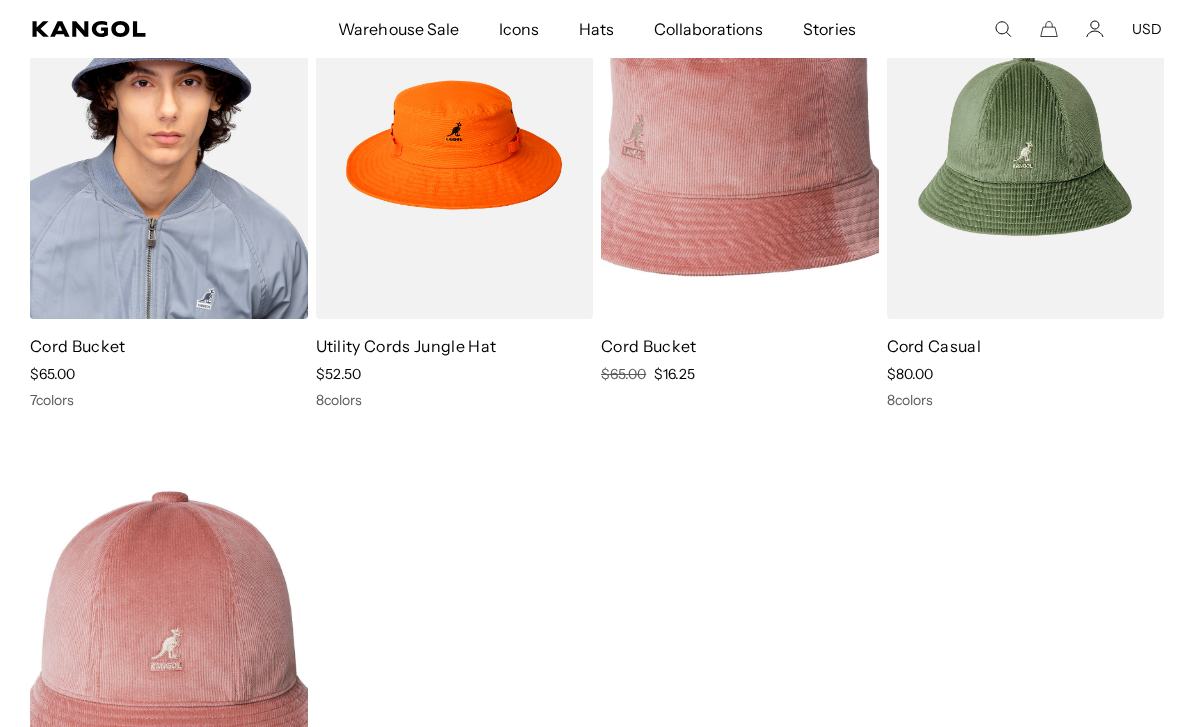 click at bounding box center [169, 145] 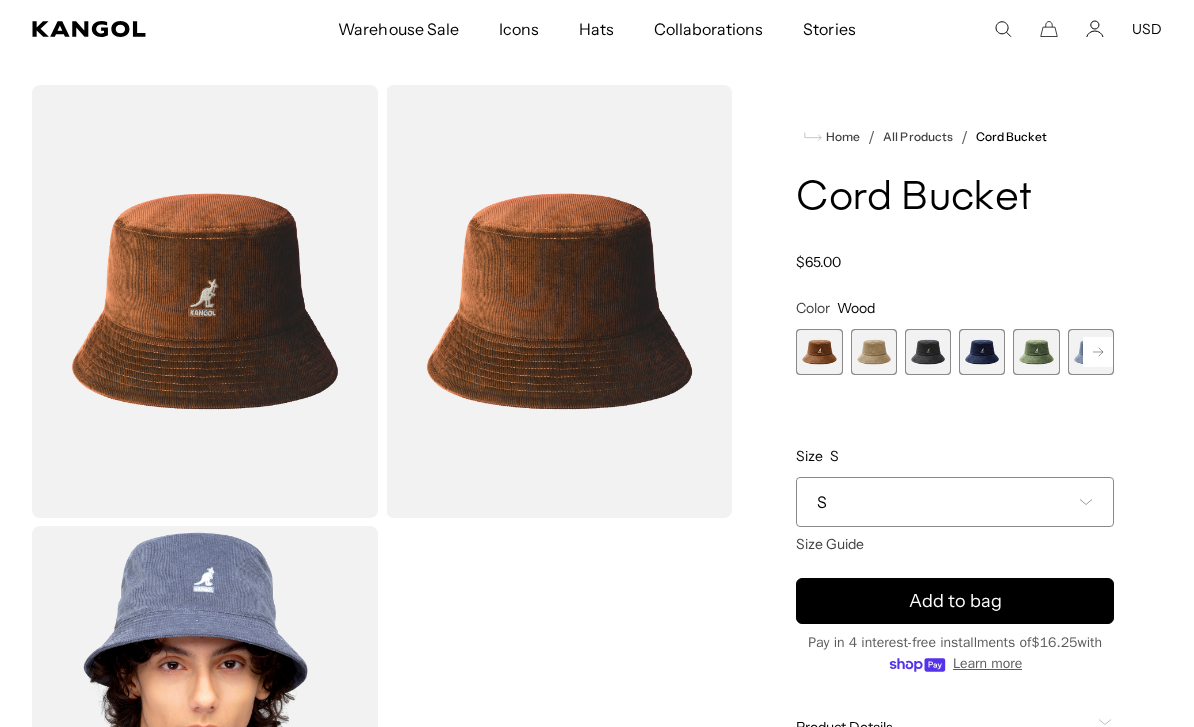 scroll, scrollTop: 50, scrollLeft: 0, axis: vertical 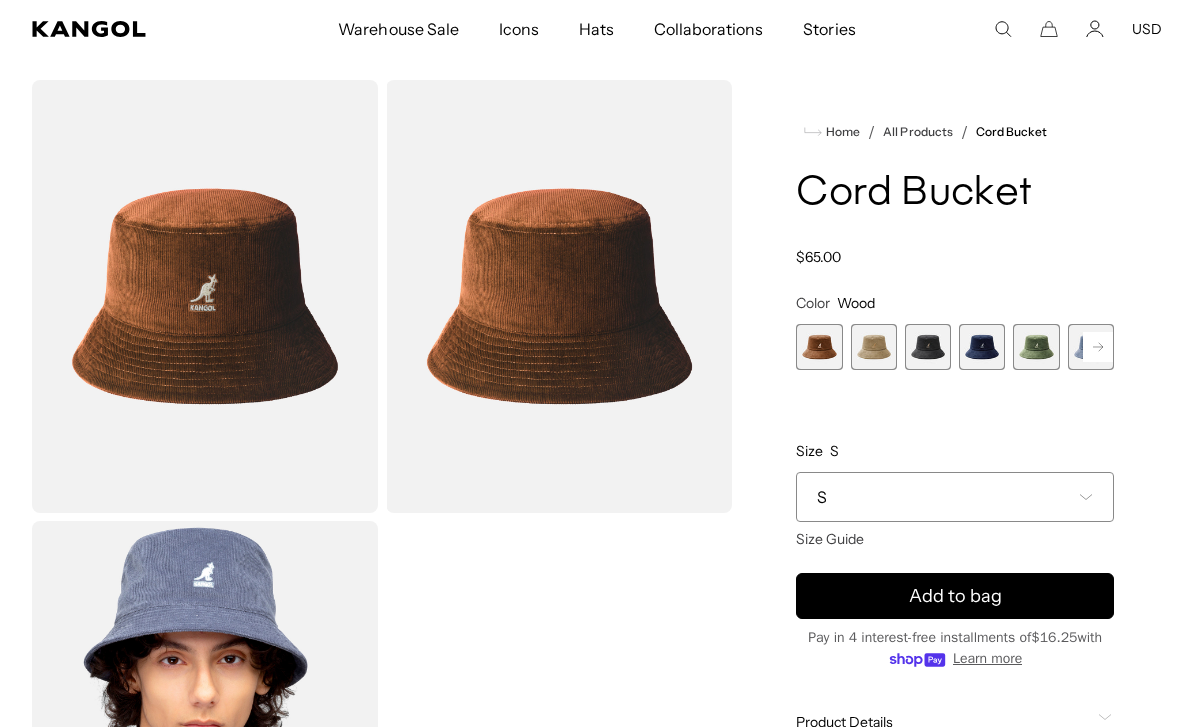 click at bounding box center [928, 347] 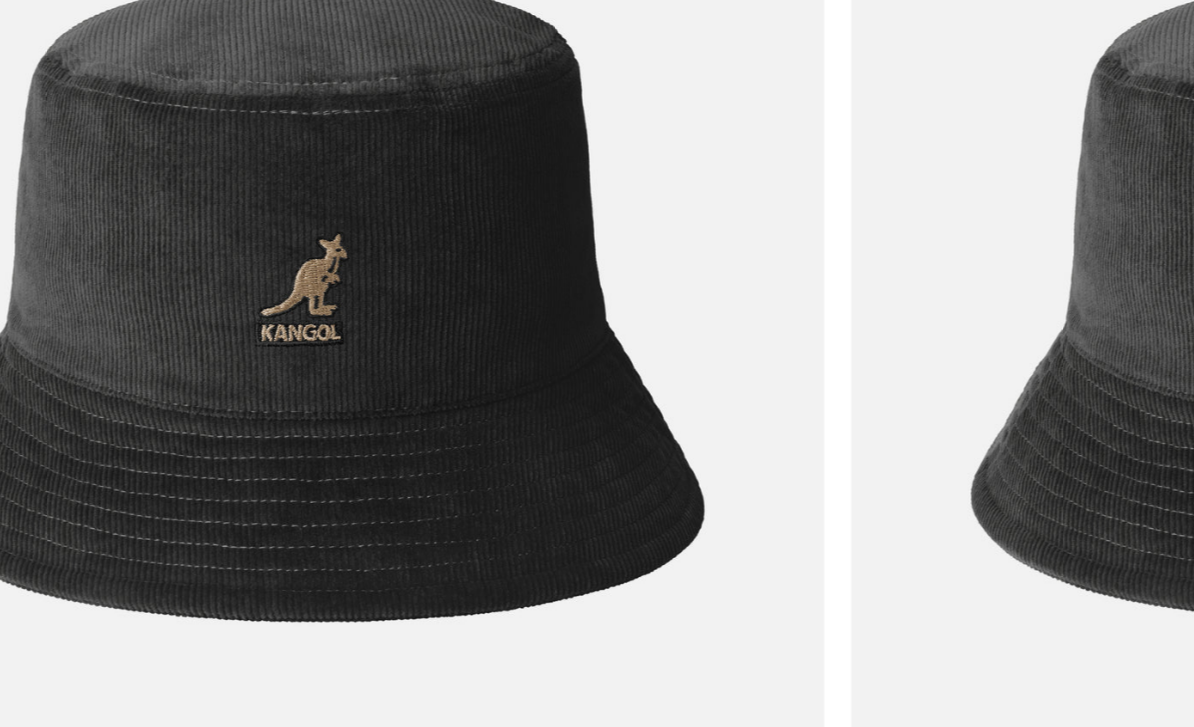 scroll, scrollTop: 0, scrollLeft: 412, axis: horizontal 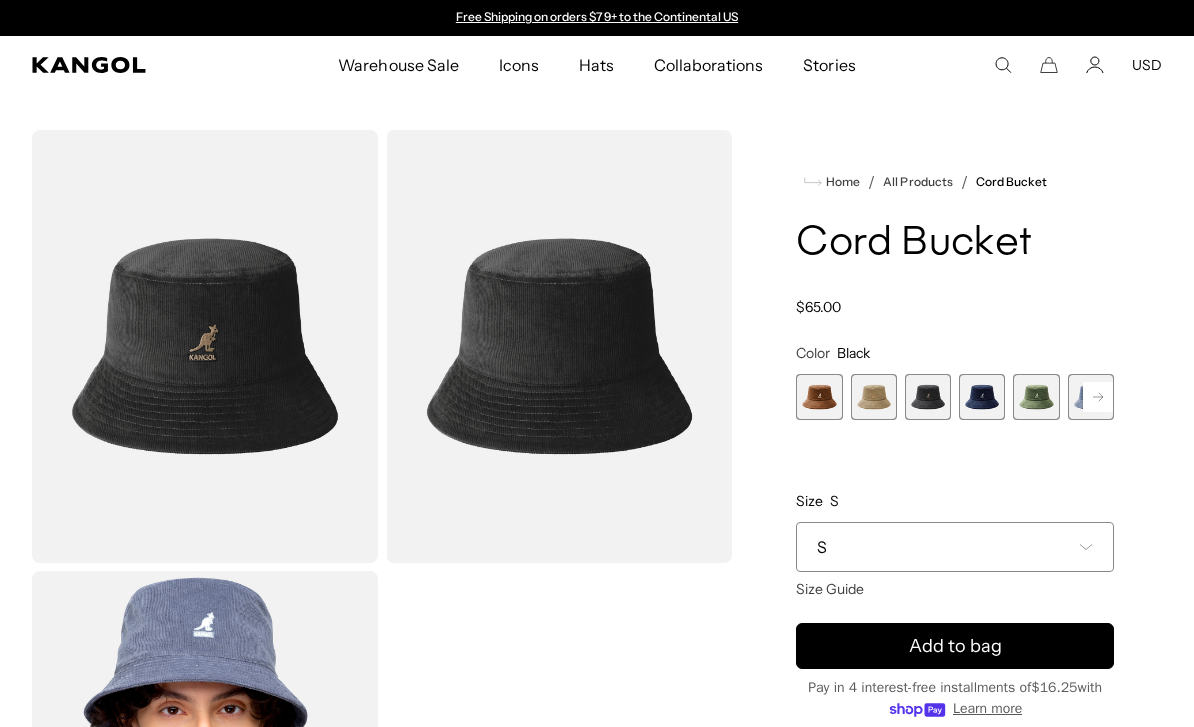 click at bounding box center [982, 397] 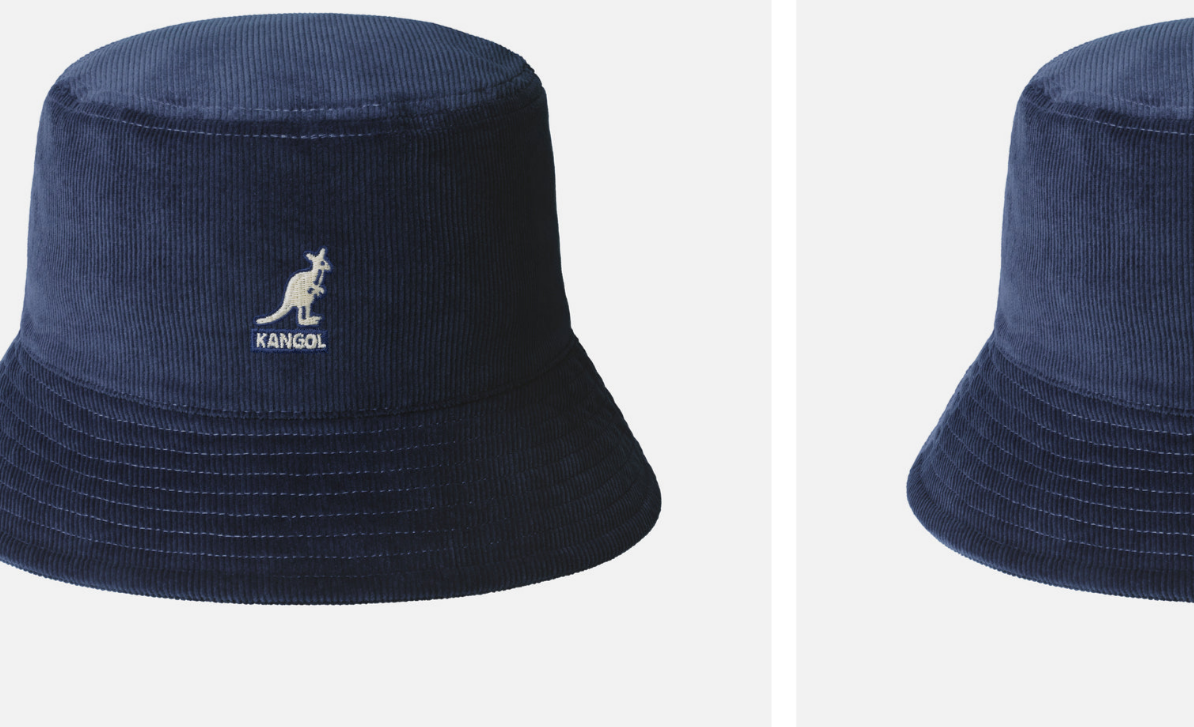 scroll, scrollTop: 0, scrollLeft: 412, axis: horizontal 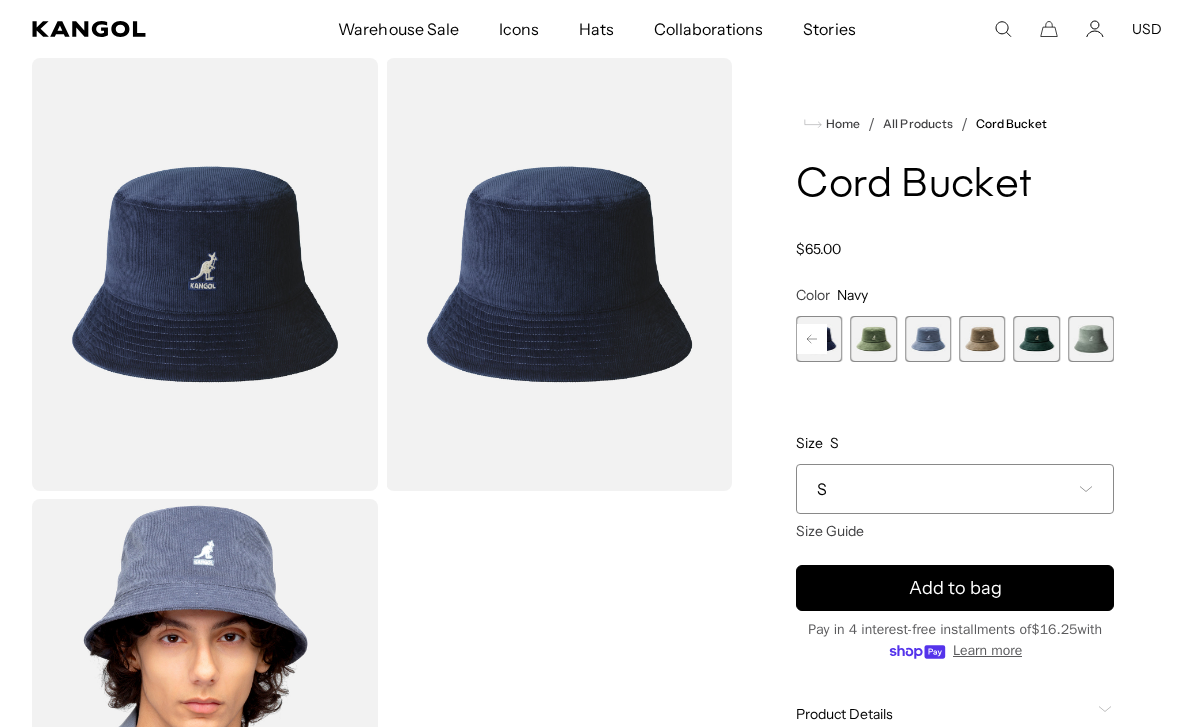 click at bounding box center (928, 339) 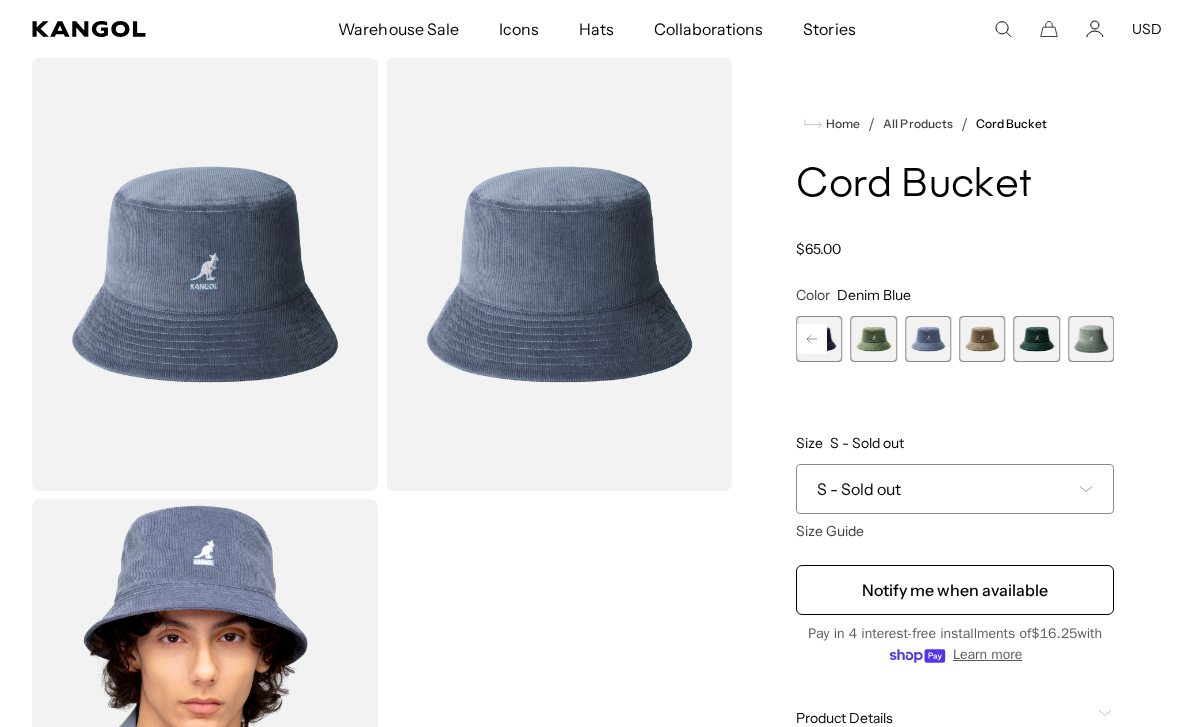 scroll, scrollTop: 0, scrollLeft: 412, axis: horizontal 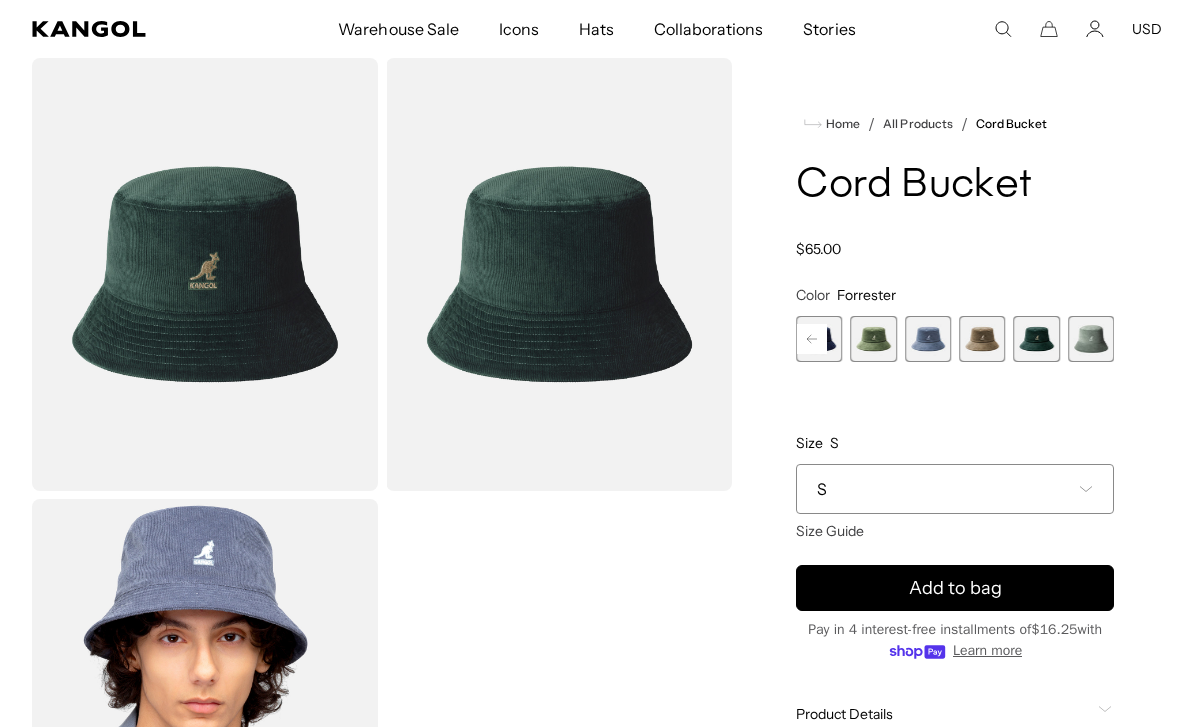 click at bounding box center [1091, 339] 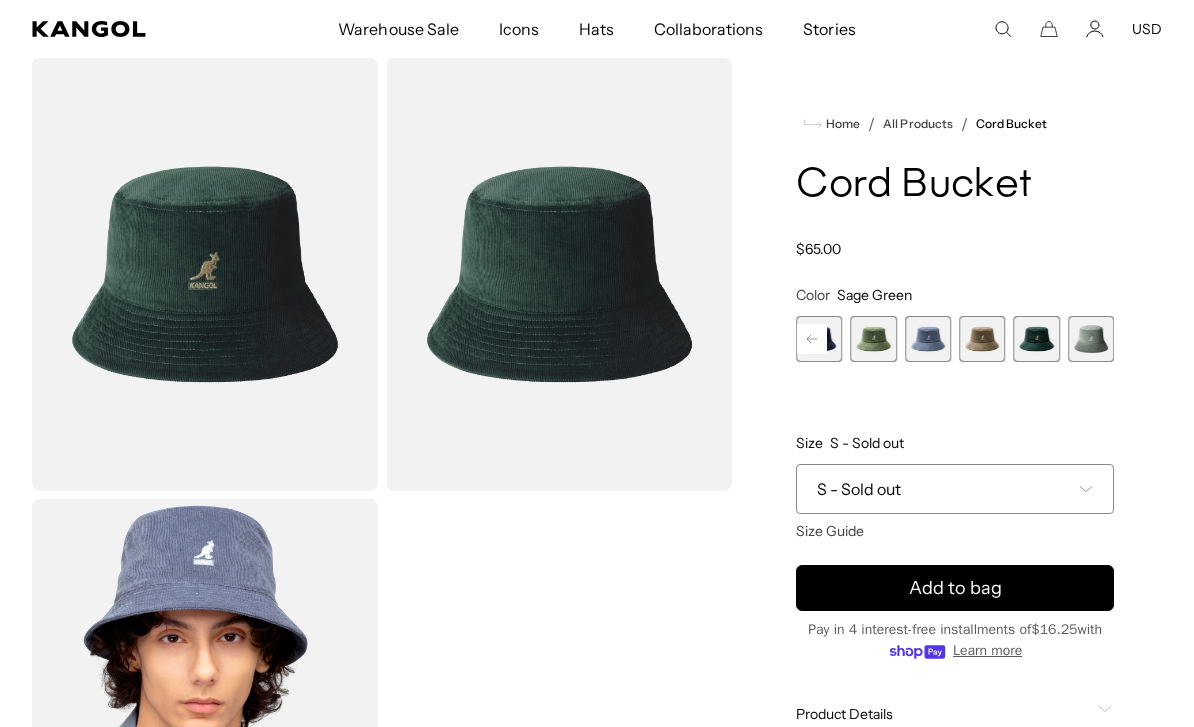 scroll, scrollTop: 0, scrollLeft: 0, axis: both 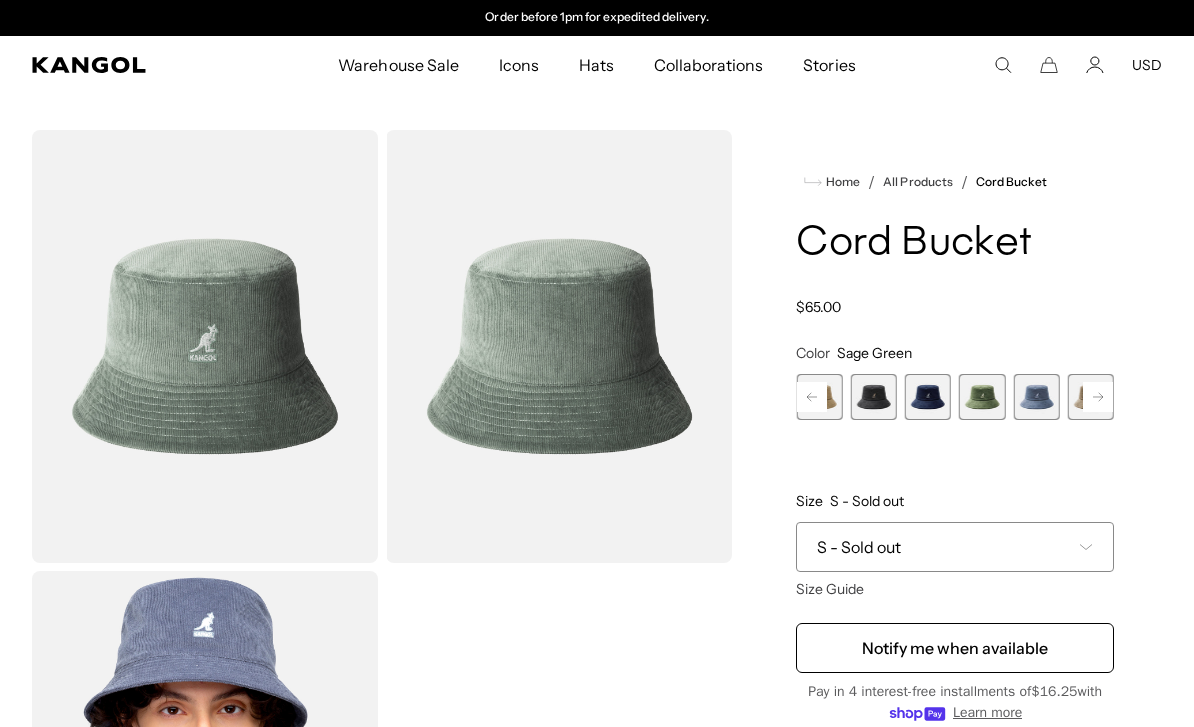 click at bounding box center (928, 397) 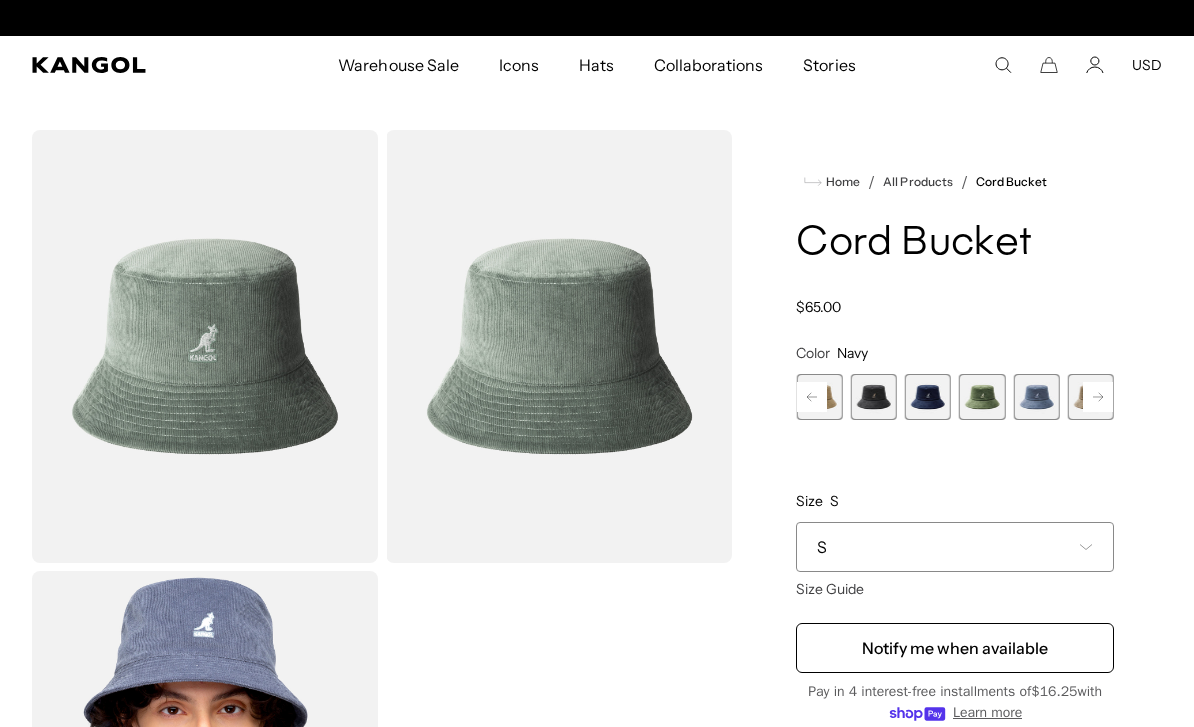 scroll, scrollTop: 0, scrollLeft: 0, axis: both 